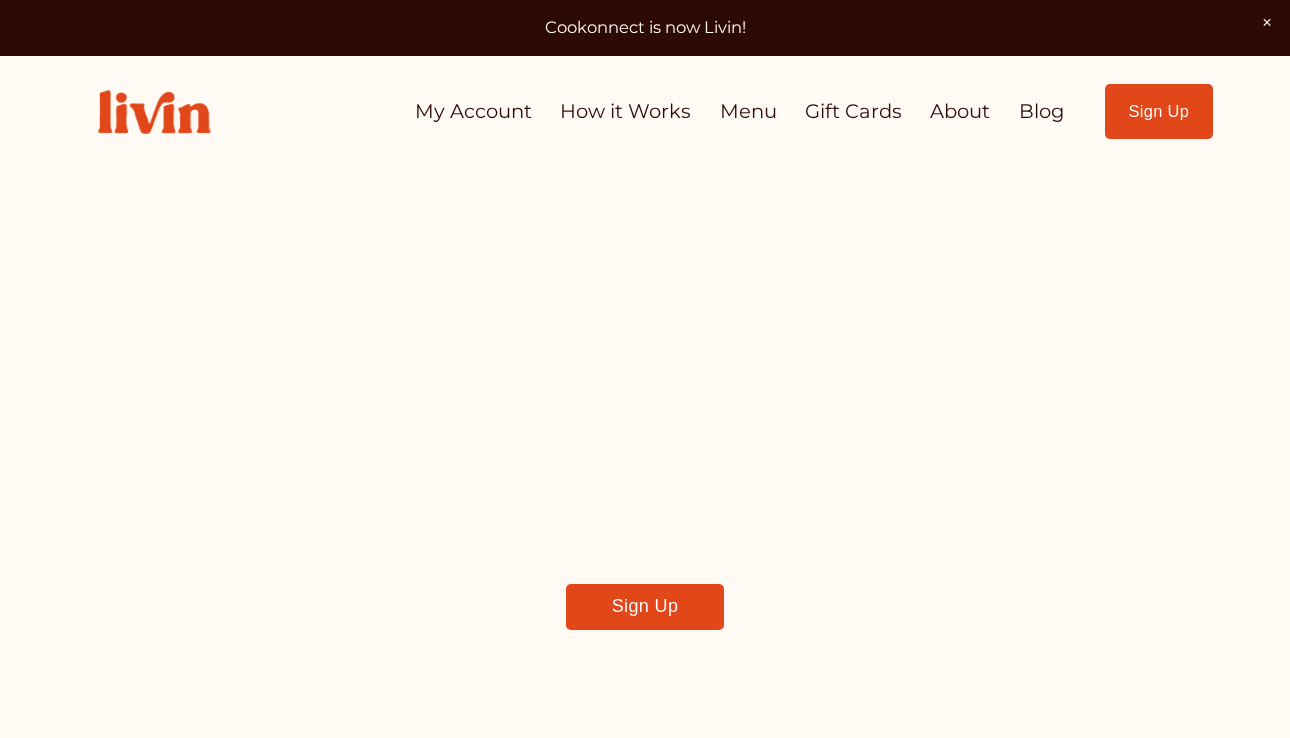 scroll, scrollTop: 0, scrollLeft: 0, axis: both 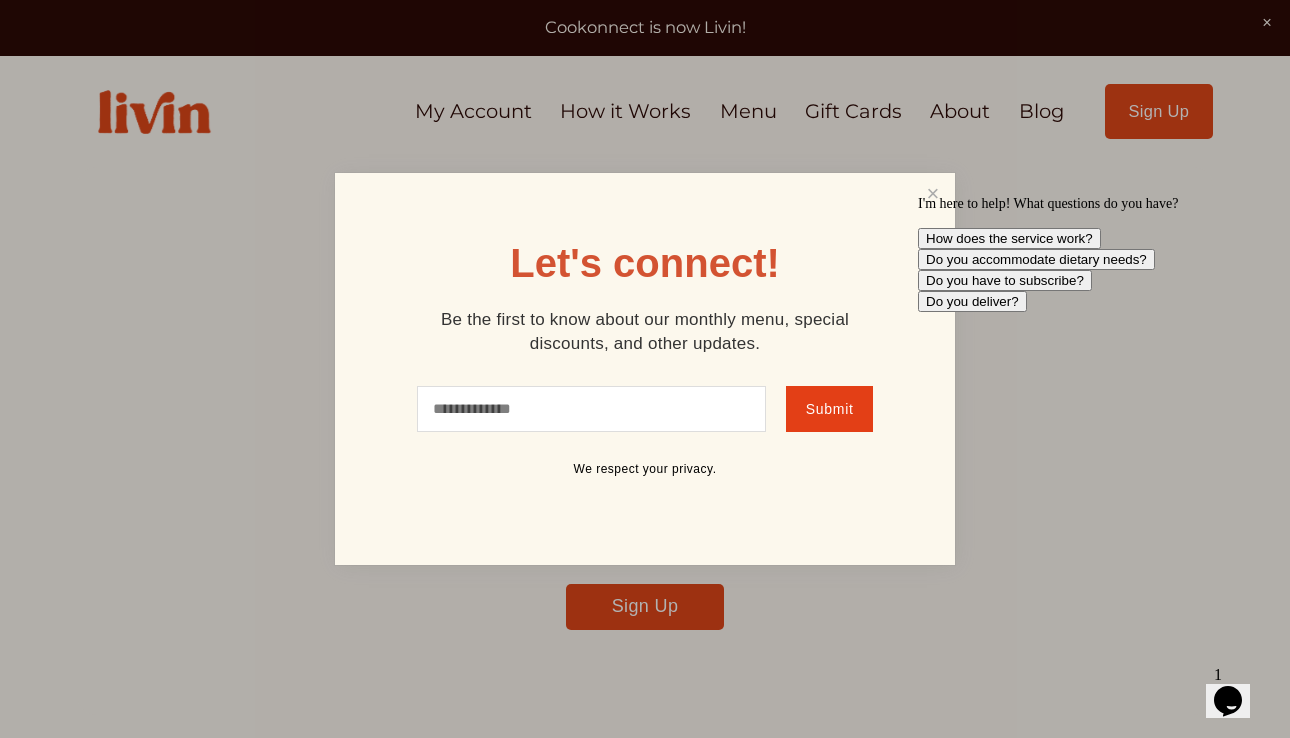click on "I'm here to help! What questions do you have? How does the service work? Do you accommodate dietary needs? Do you have to subscribe? Do you deliver?" at bounding box center [1098, 254] 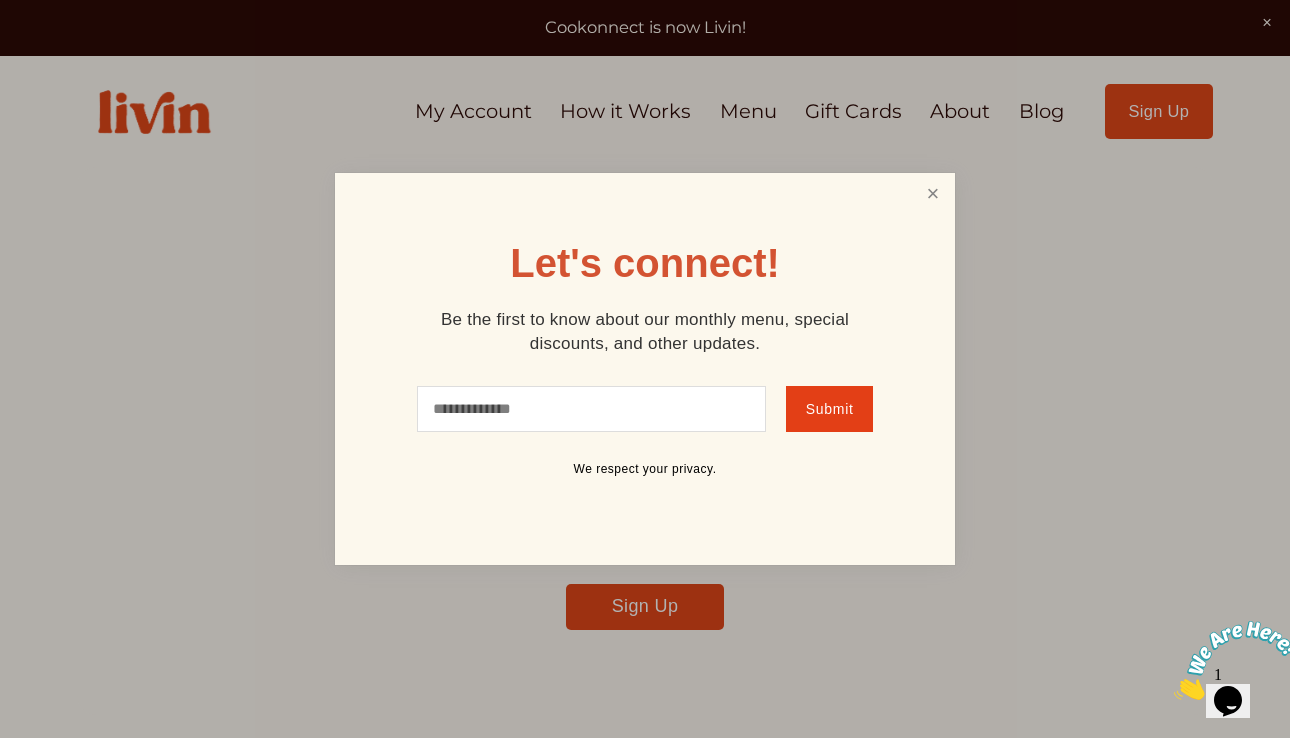 click at bounding box center (933, 194) 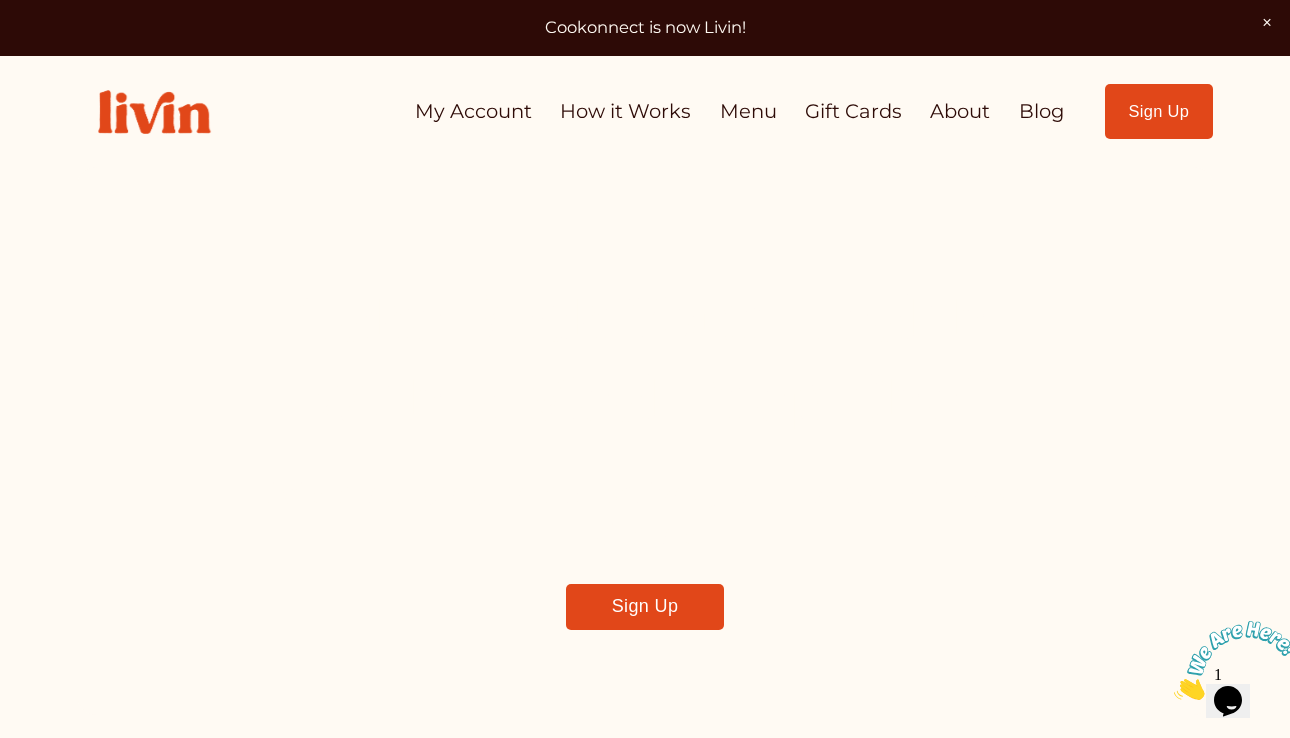 click on "My Account" at bounding box center (473, 111) 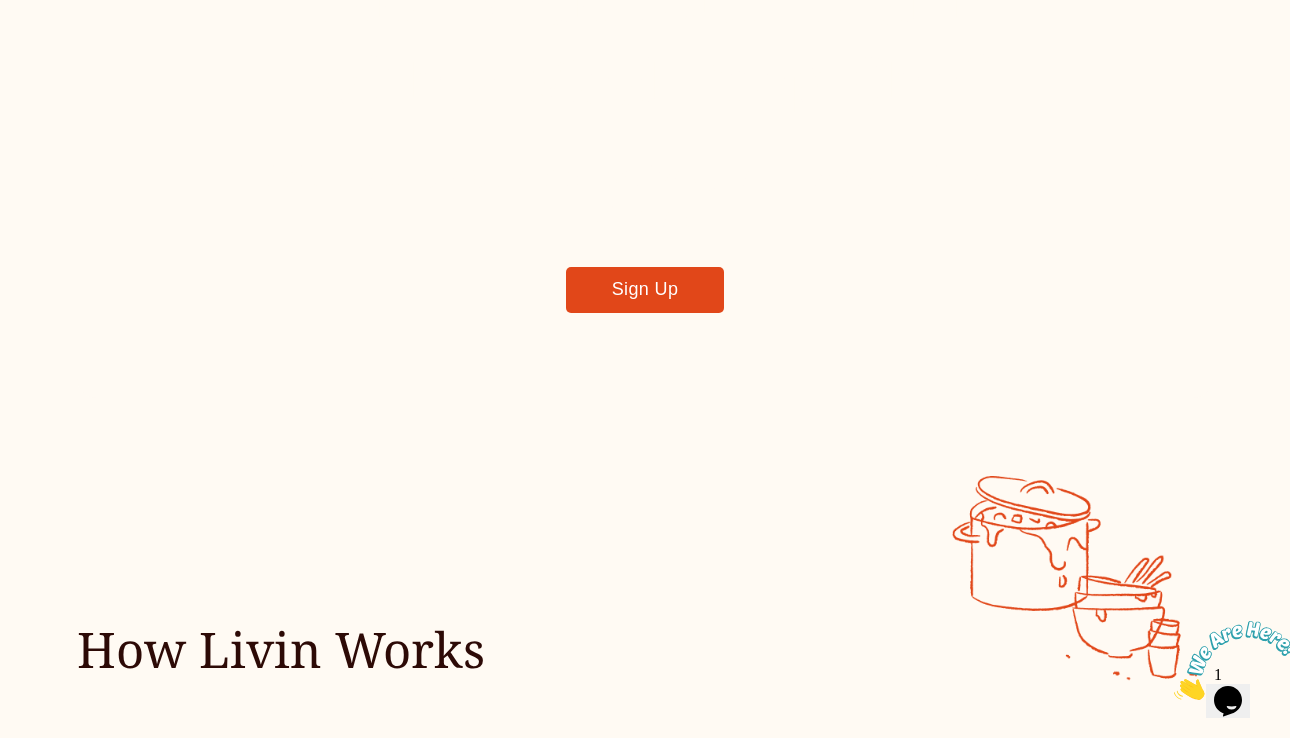 scroll, scrollTop: 299, scrollLeft: 0, axis: vertical 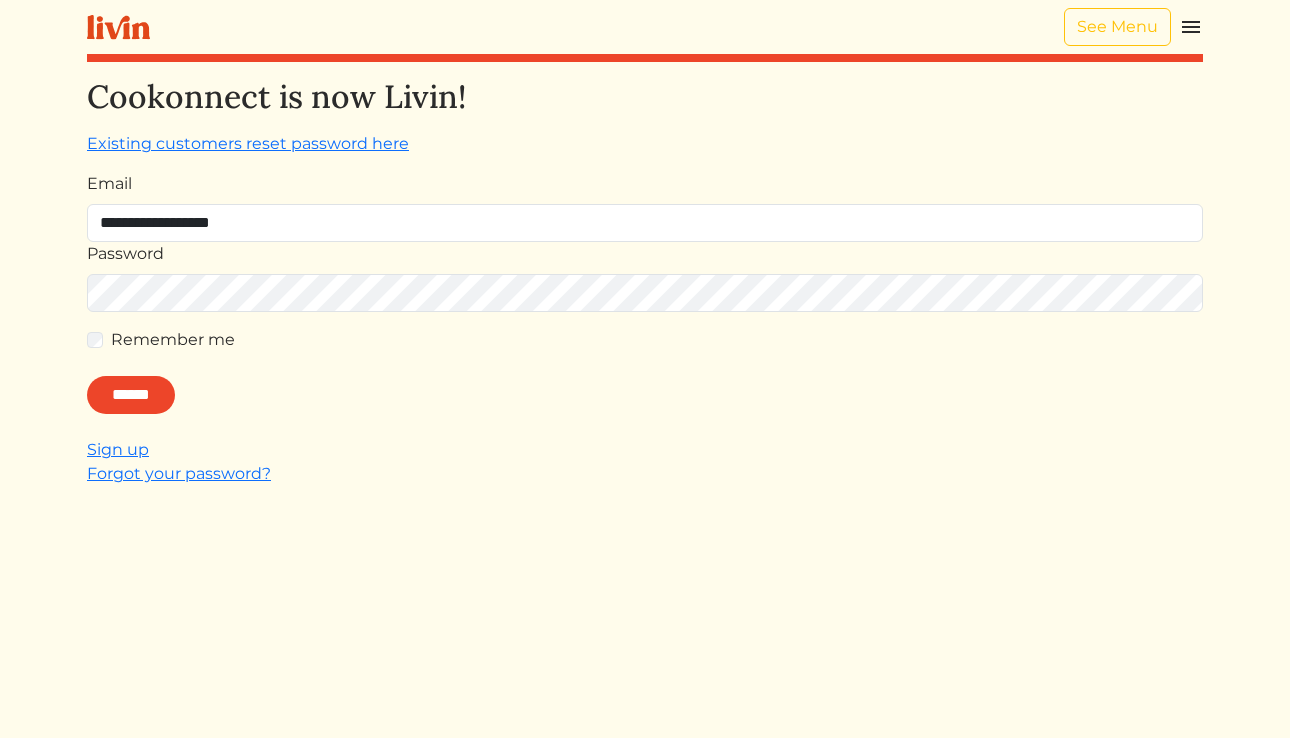 type on "**********" 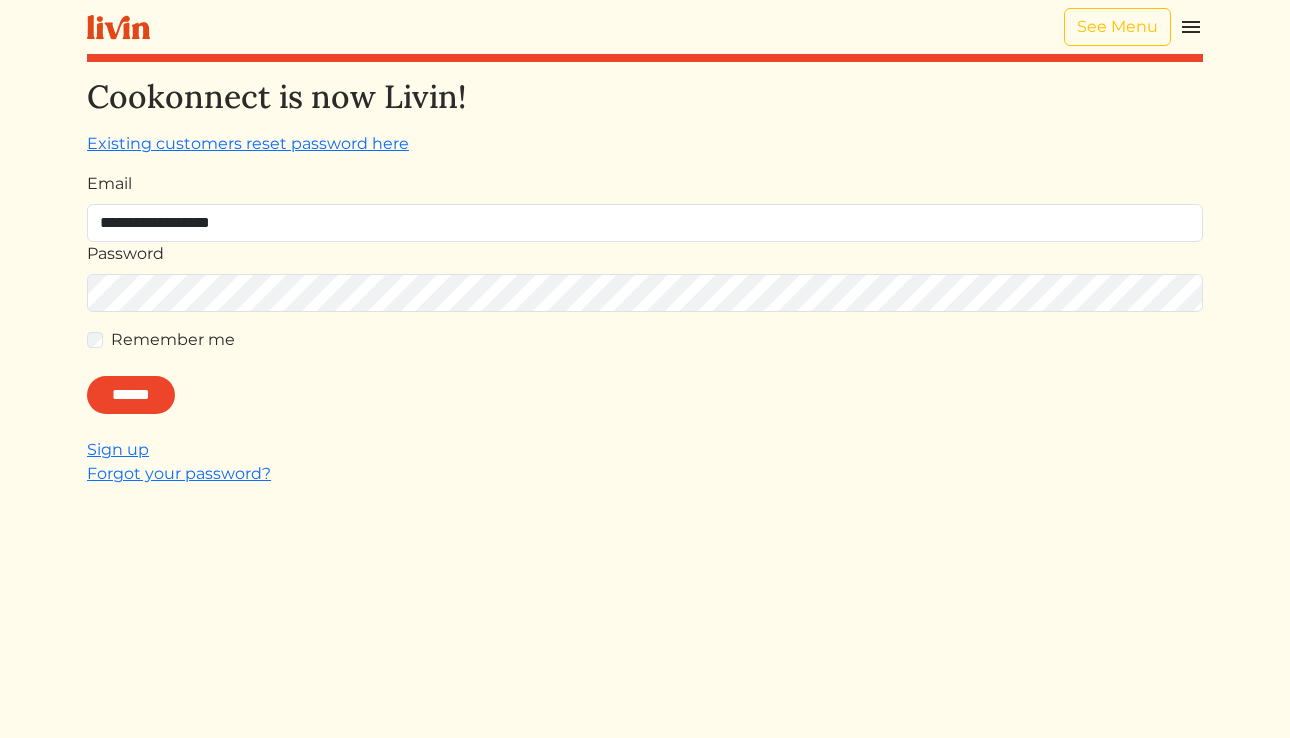 click on "******" at bounding box center (131, 395) 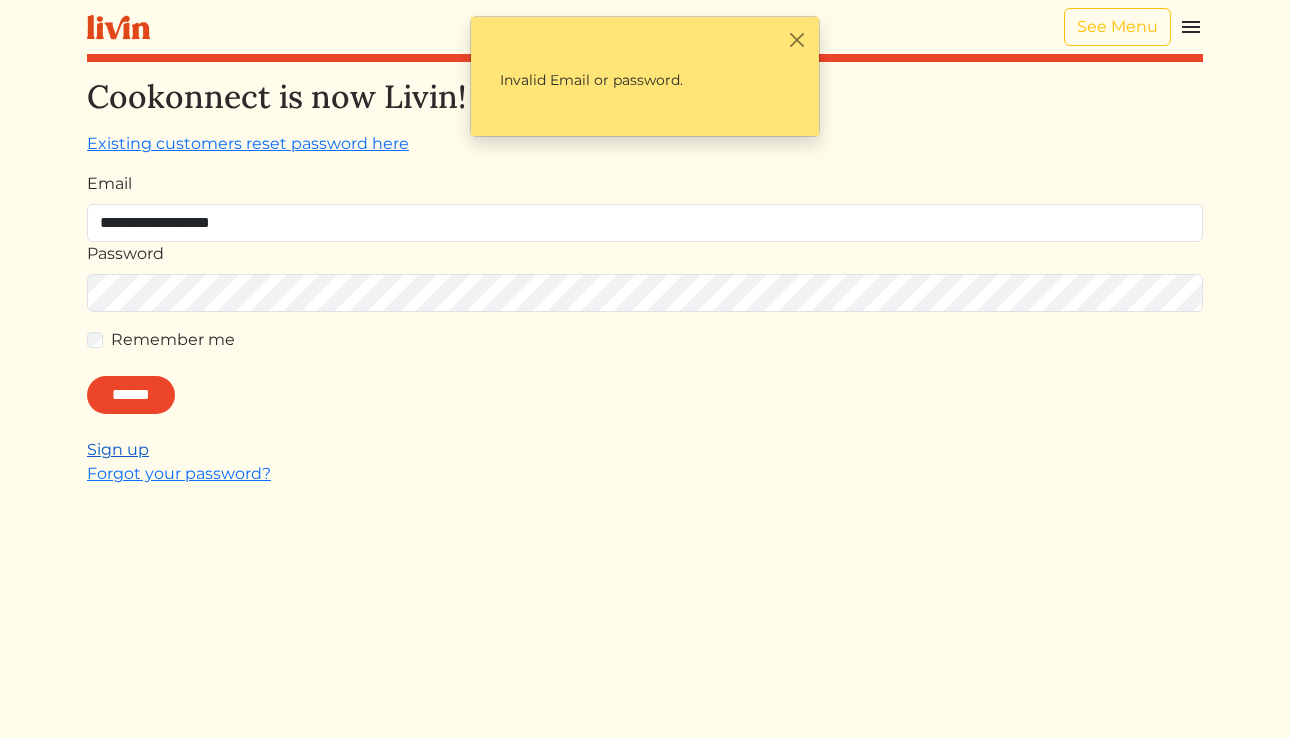 click on "Sign up" at bounding box center (118, 449) 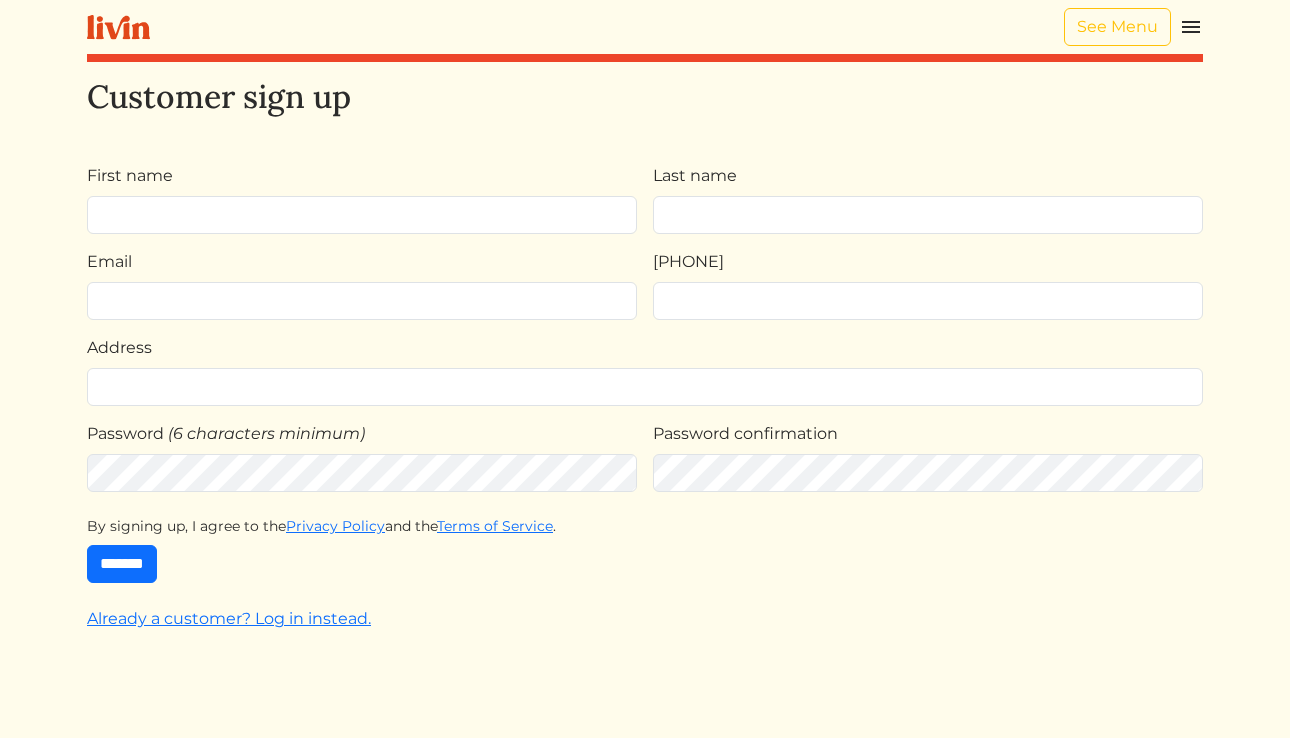 type on "*" 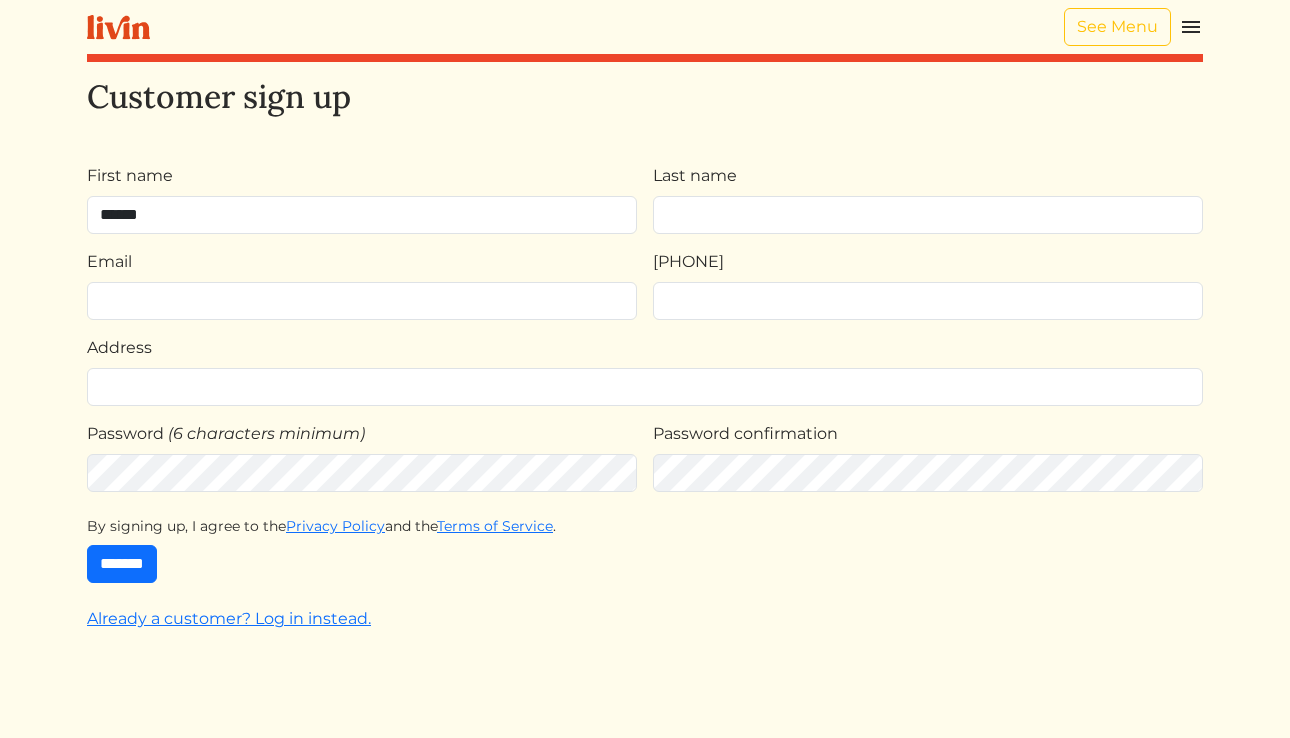 type on "******" 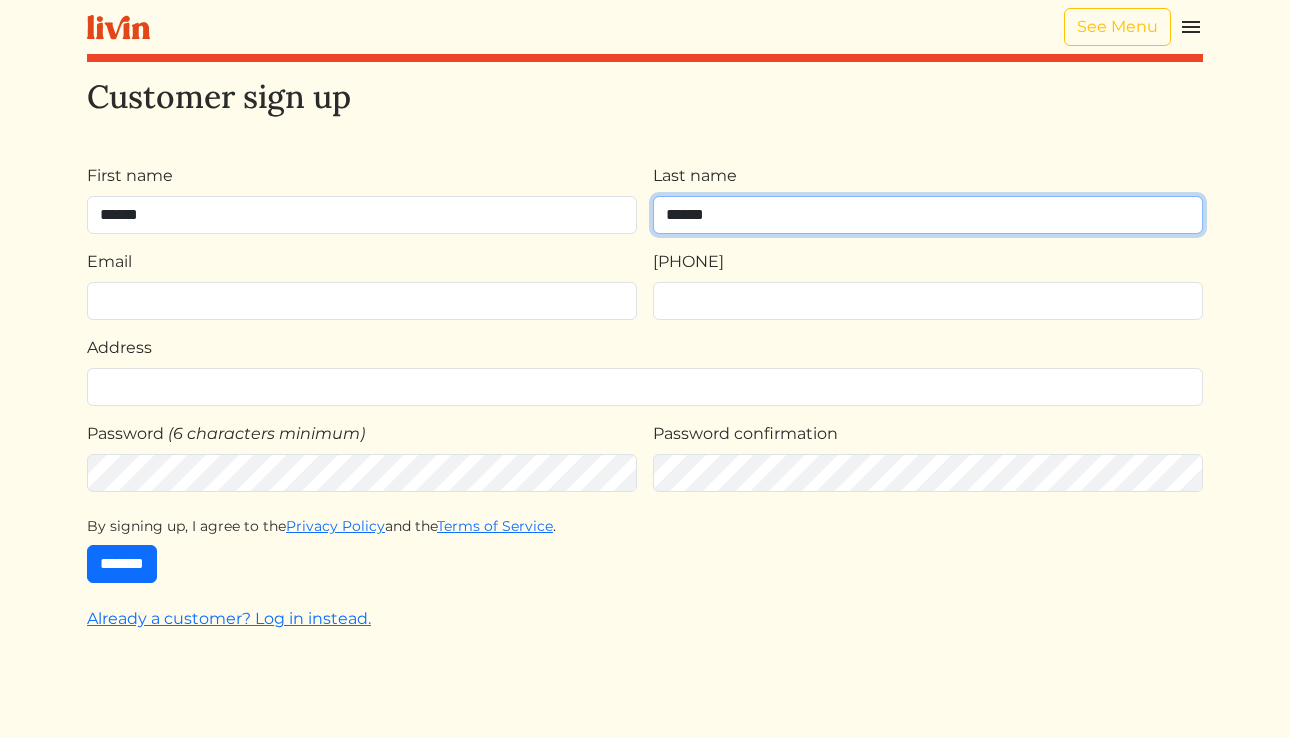 type on "******" 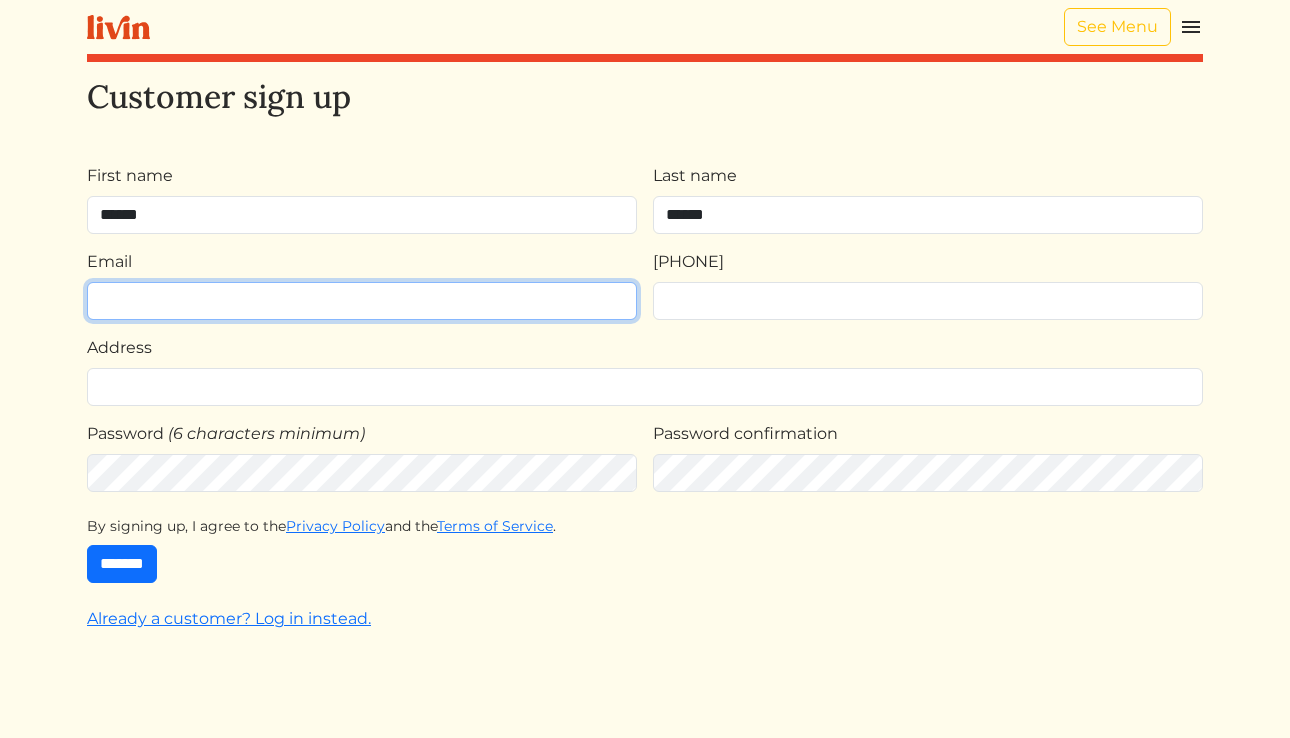 click on "Email" at bounding box center (362, 301) 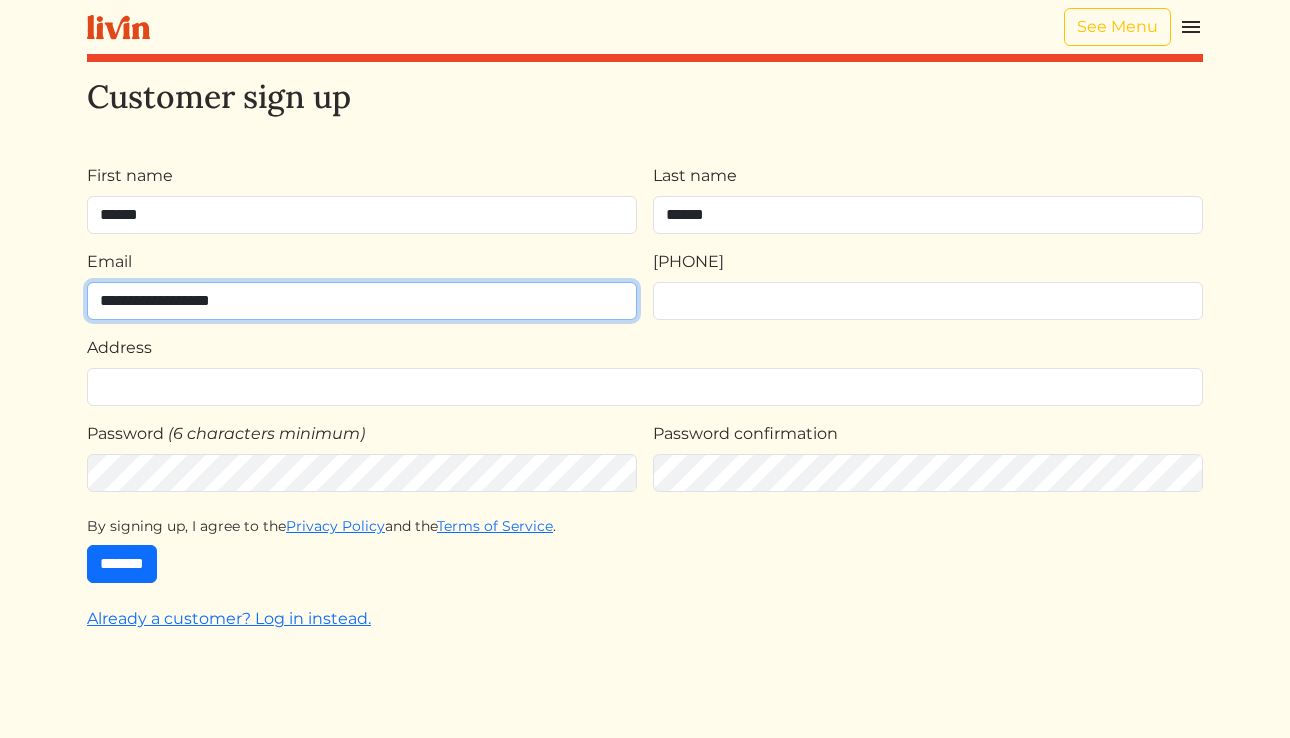 type on "**********" 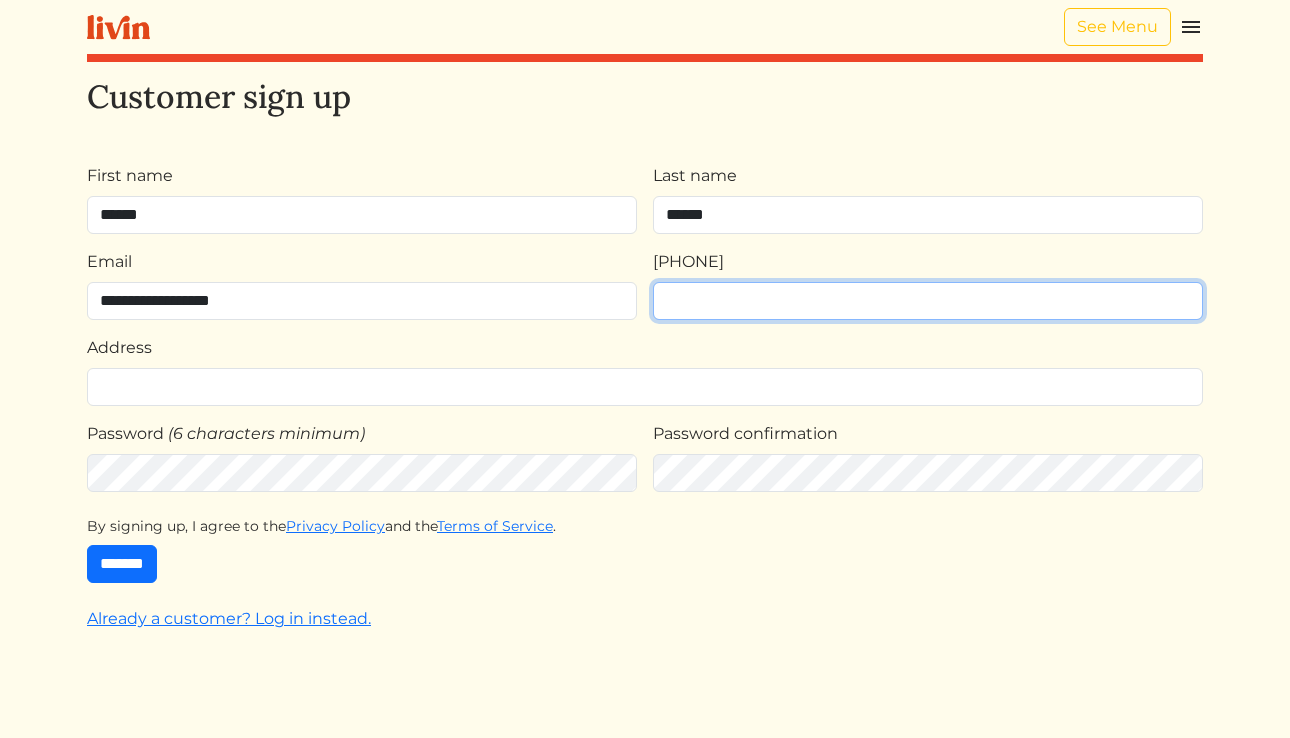 click on "Phone" at bounding box center (928, 301) 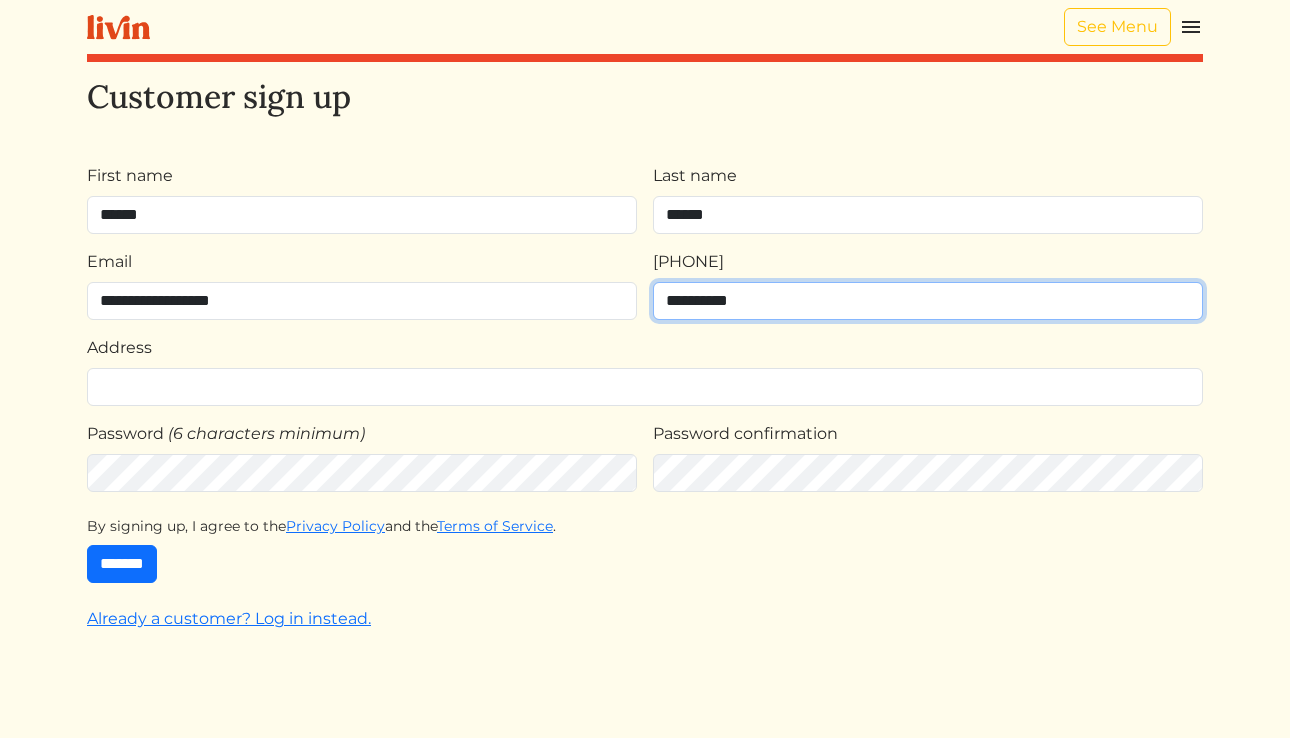 type on "**********" 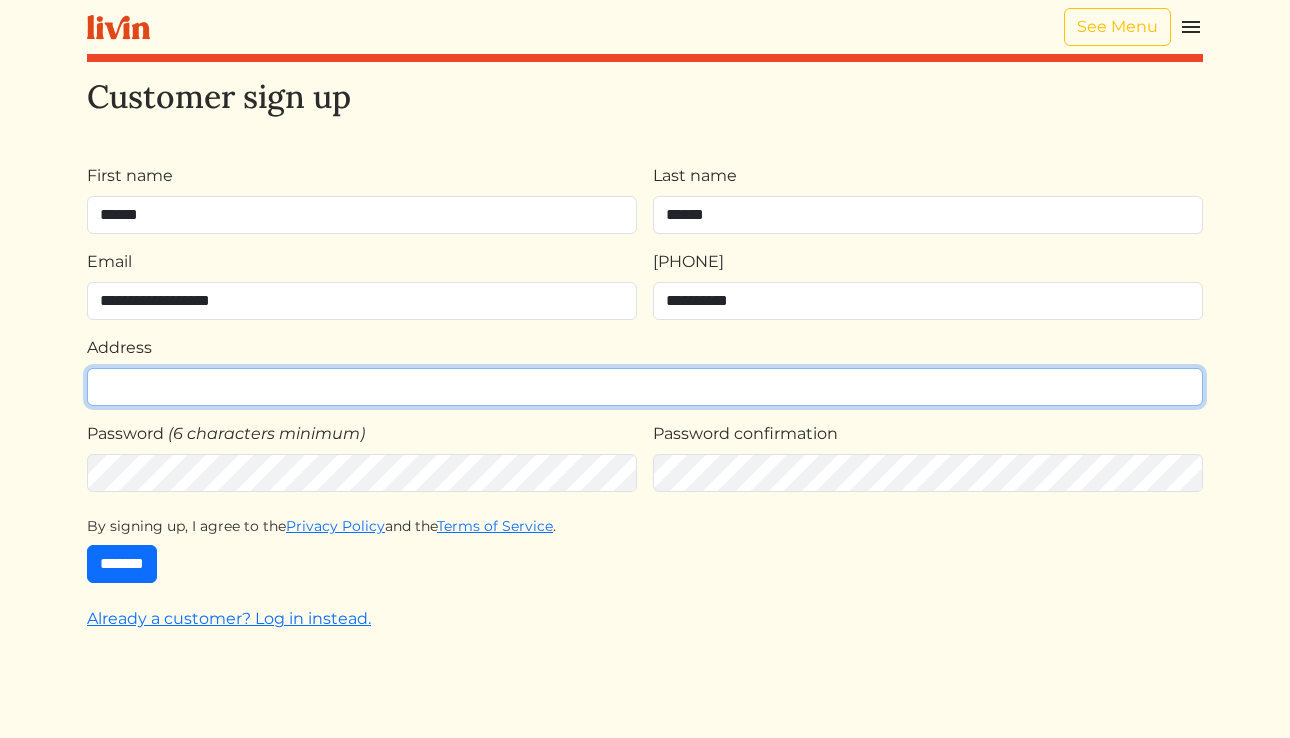 click on "Address" at bounding box center (645, 387) 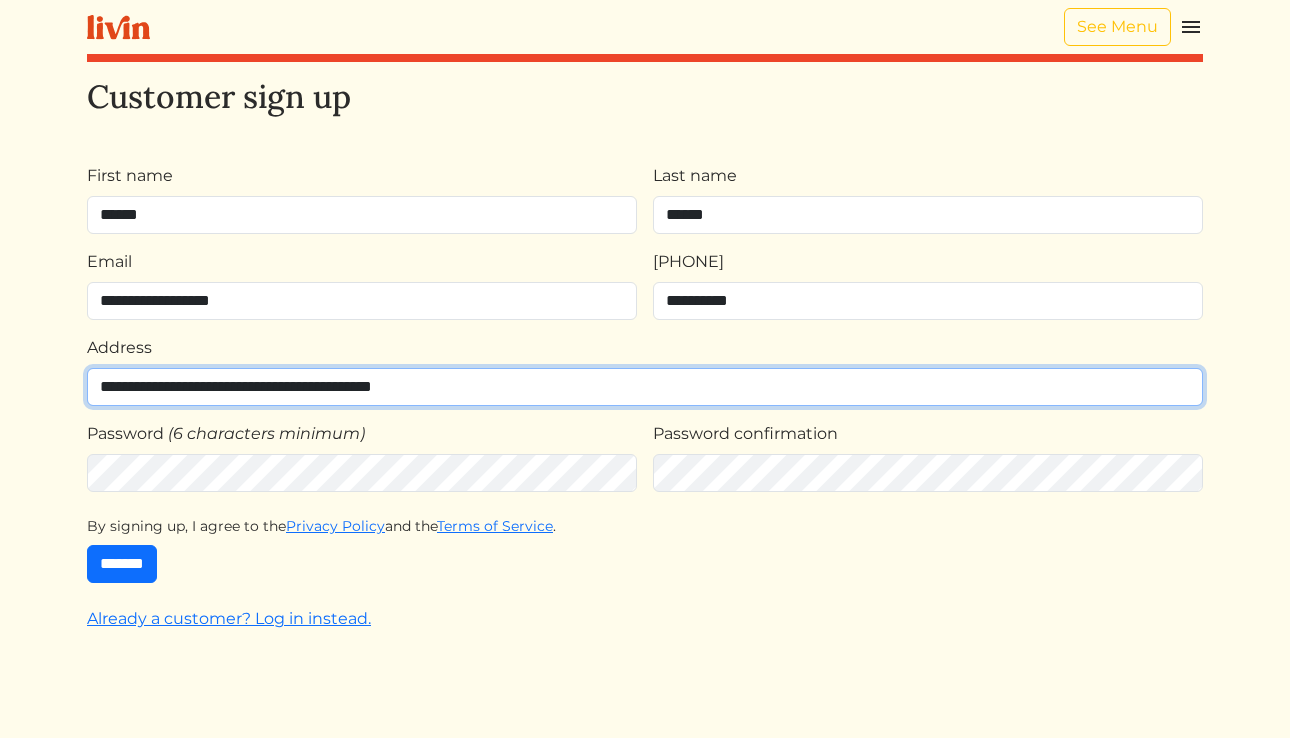 type on "**********" 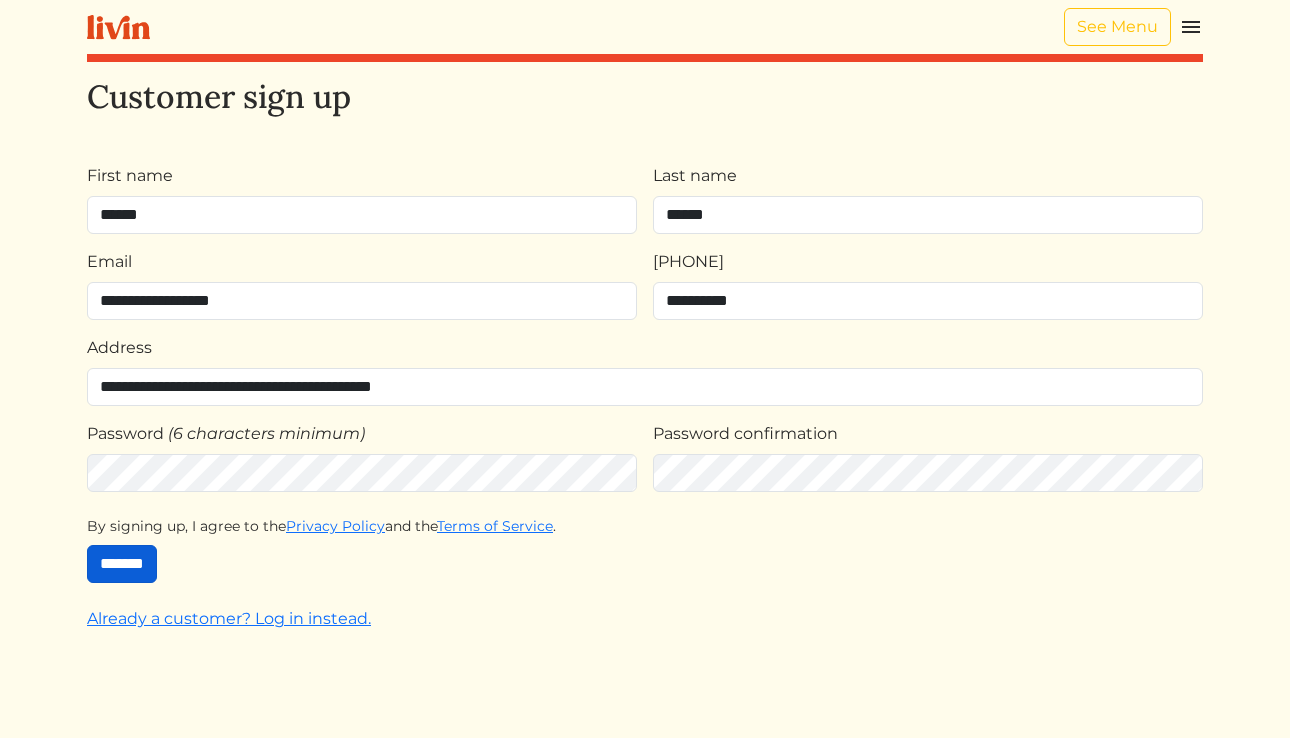 click on "*******" at bounding box center [122, 564] 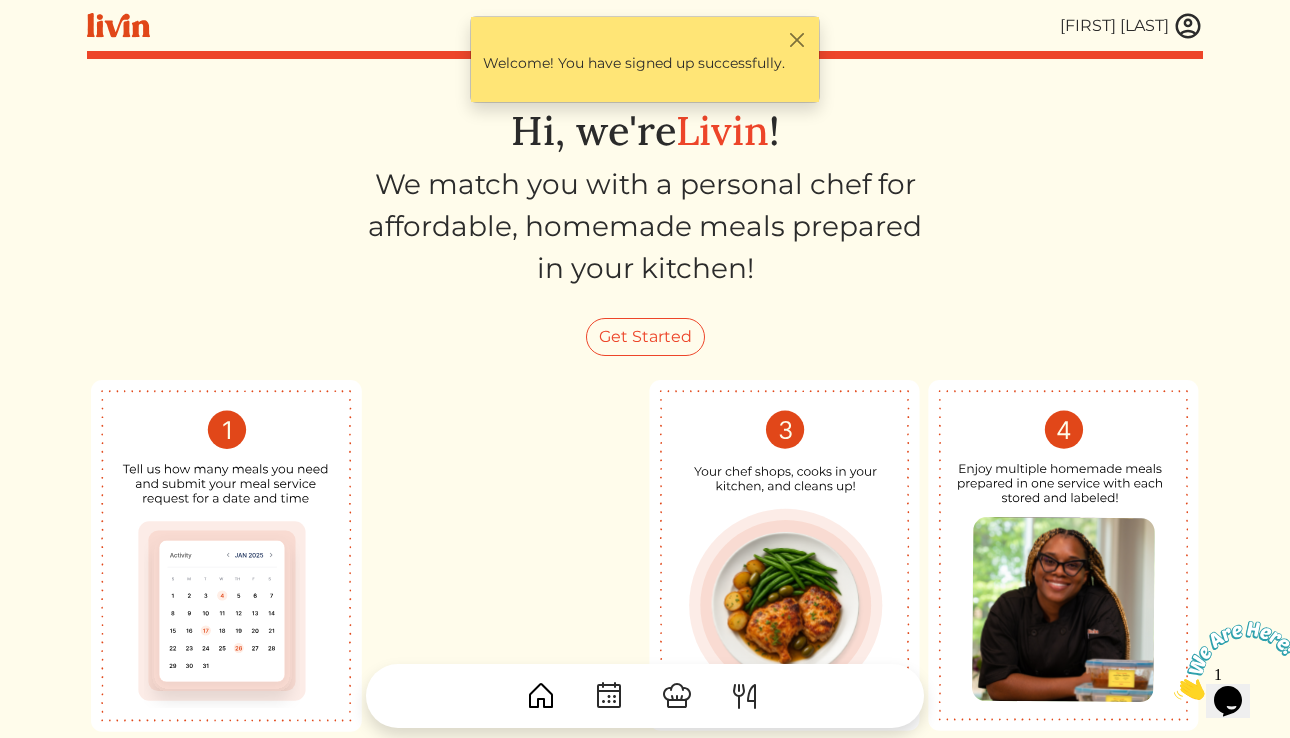 scroll, scrollTop: 0, scrollLeft: 0, axis: both 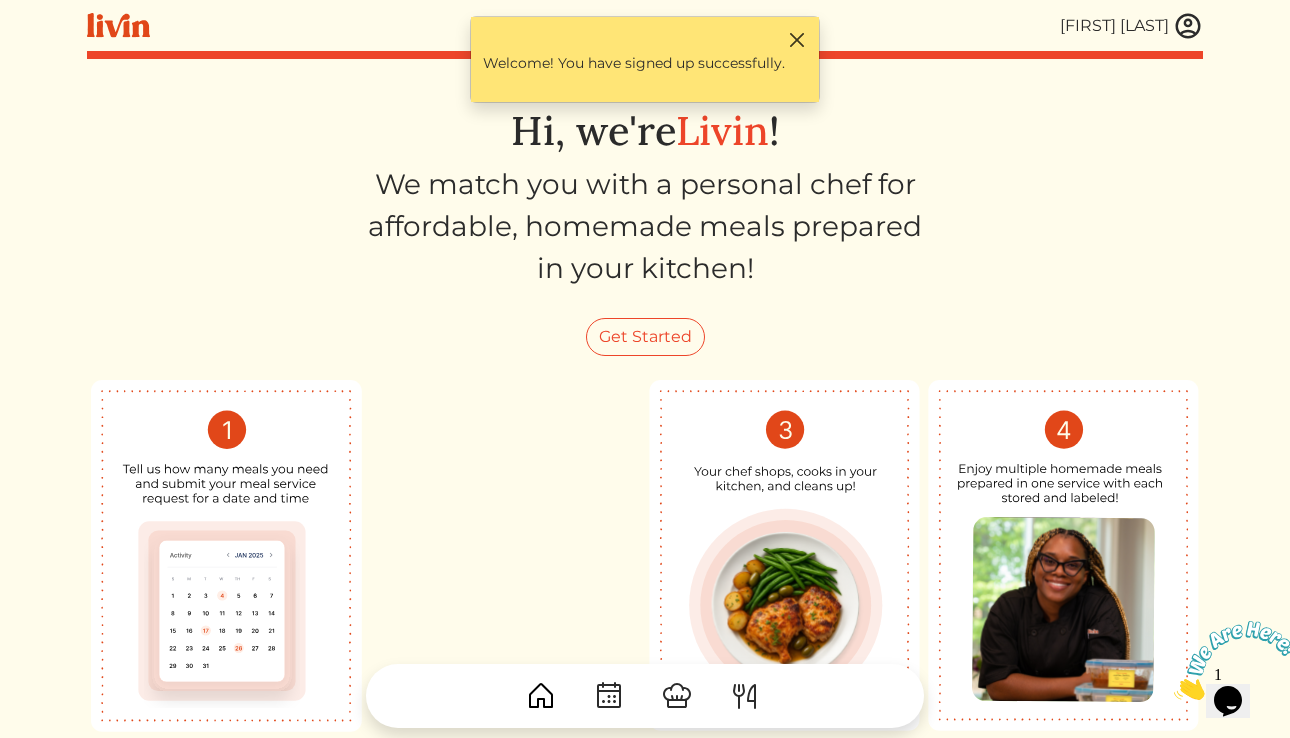 click at bounding box center [796, 39] 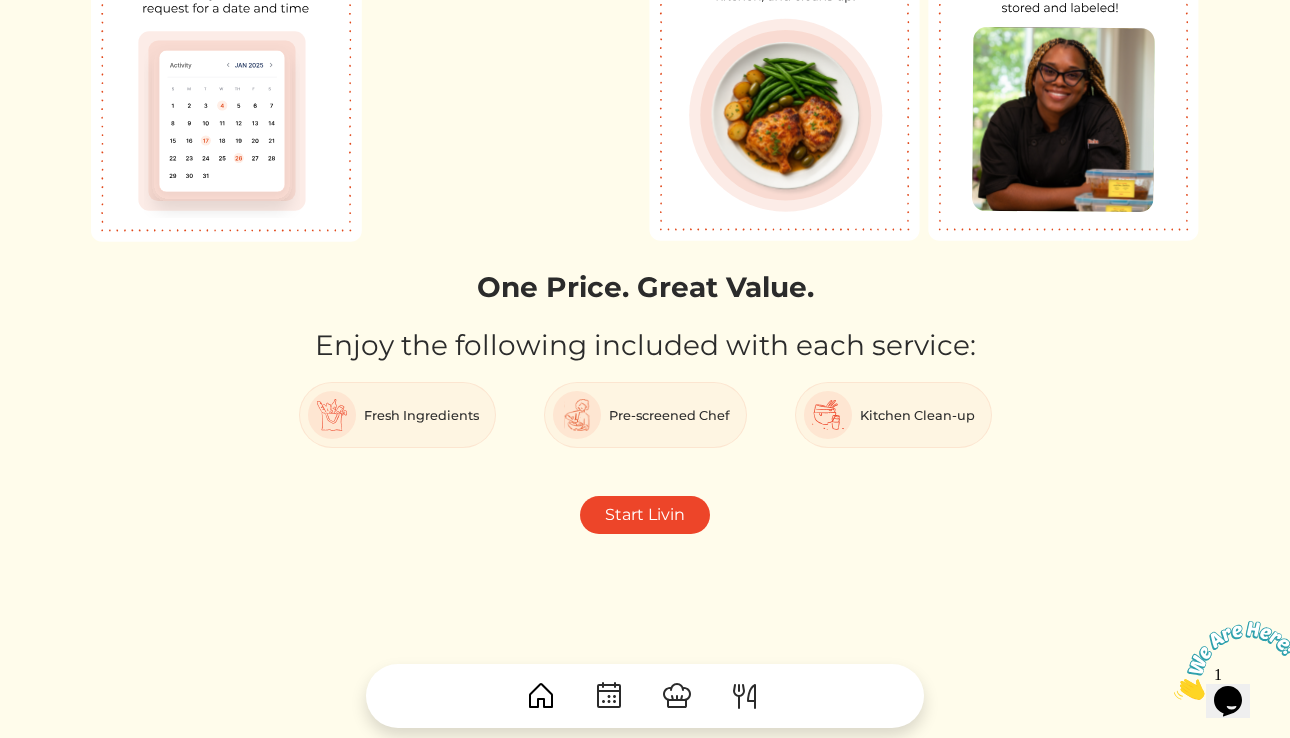 scroll, scrollTop: 553, scrollLeft: 0, axis: vertical 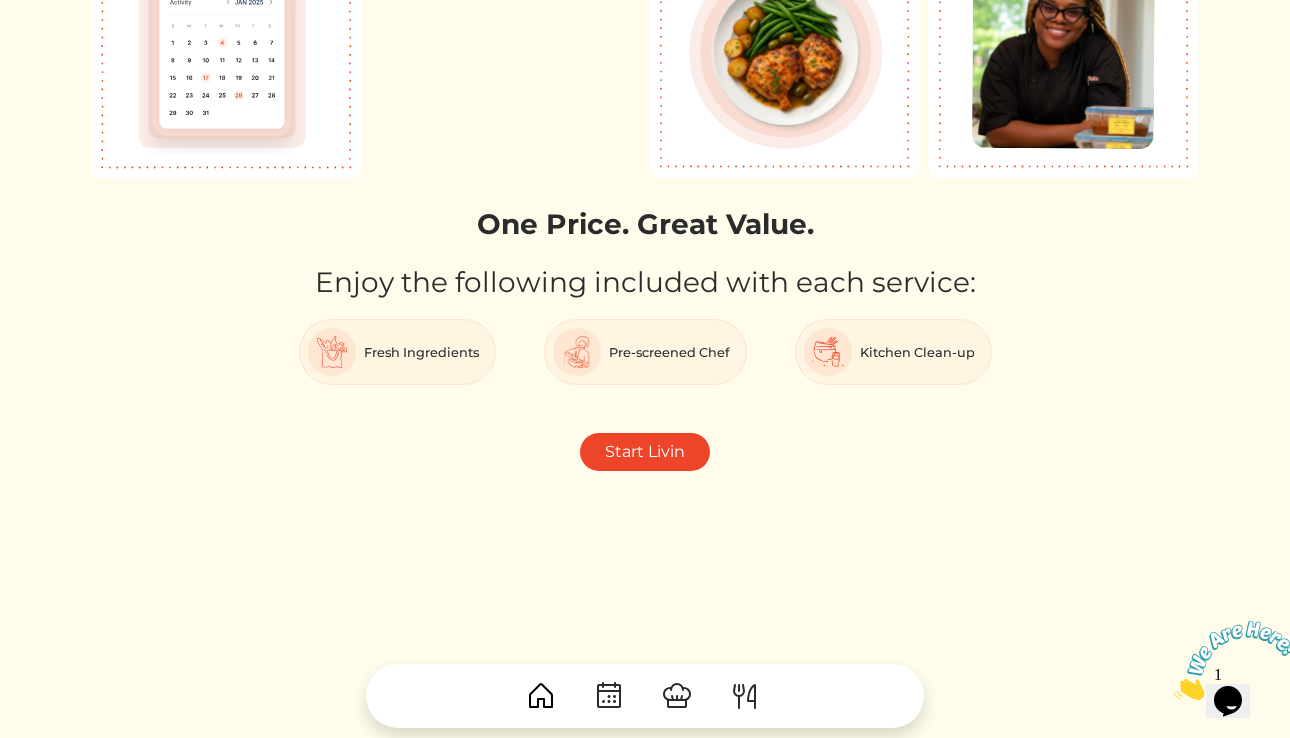 click at bounding box center [577, 352] 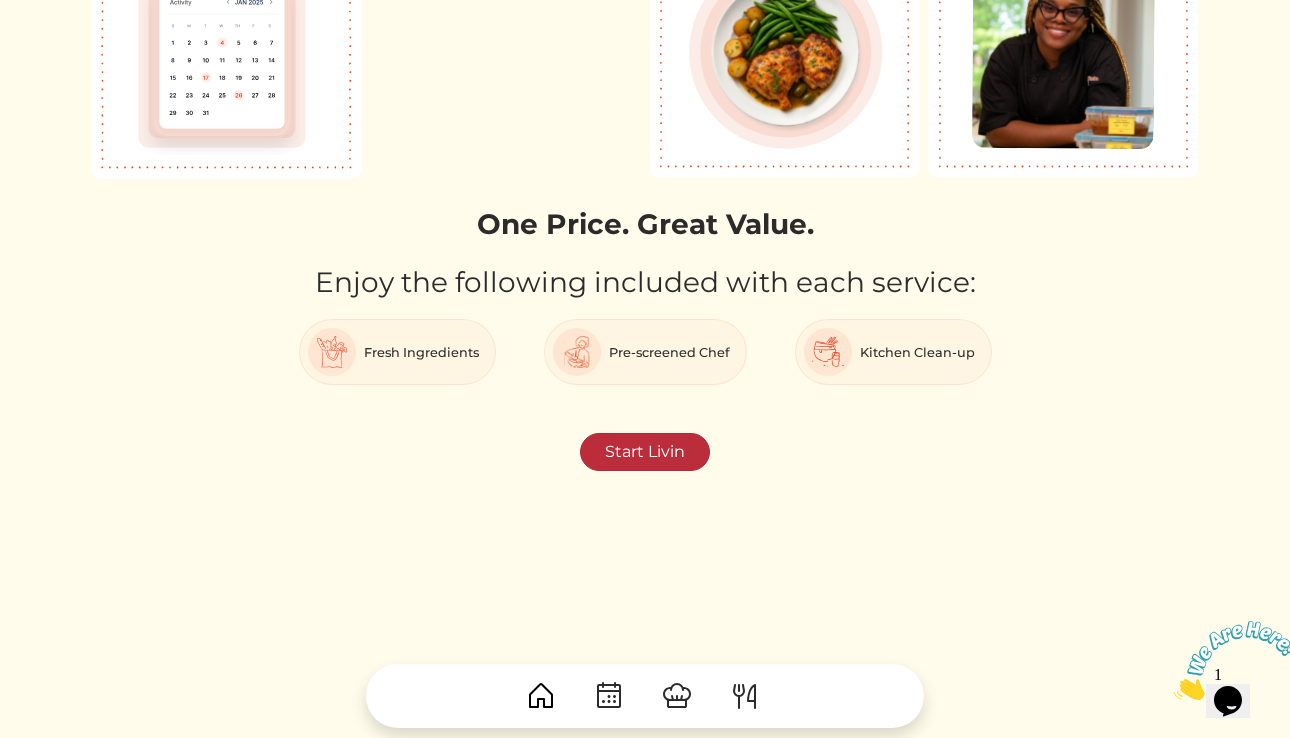 scroll, scrollTop: 553, scrollLeft: 0, axis: vertical 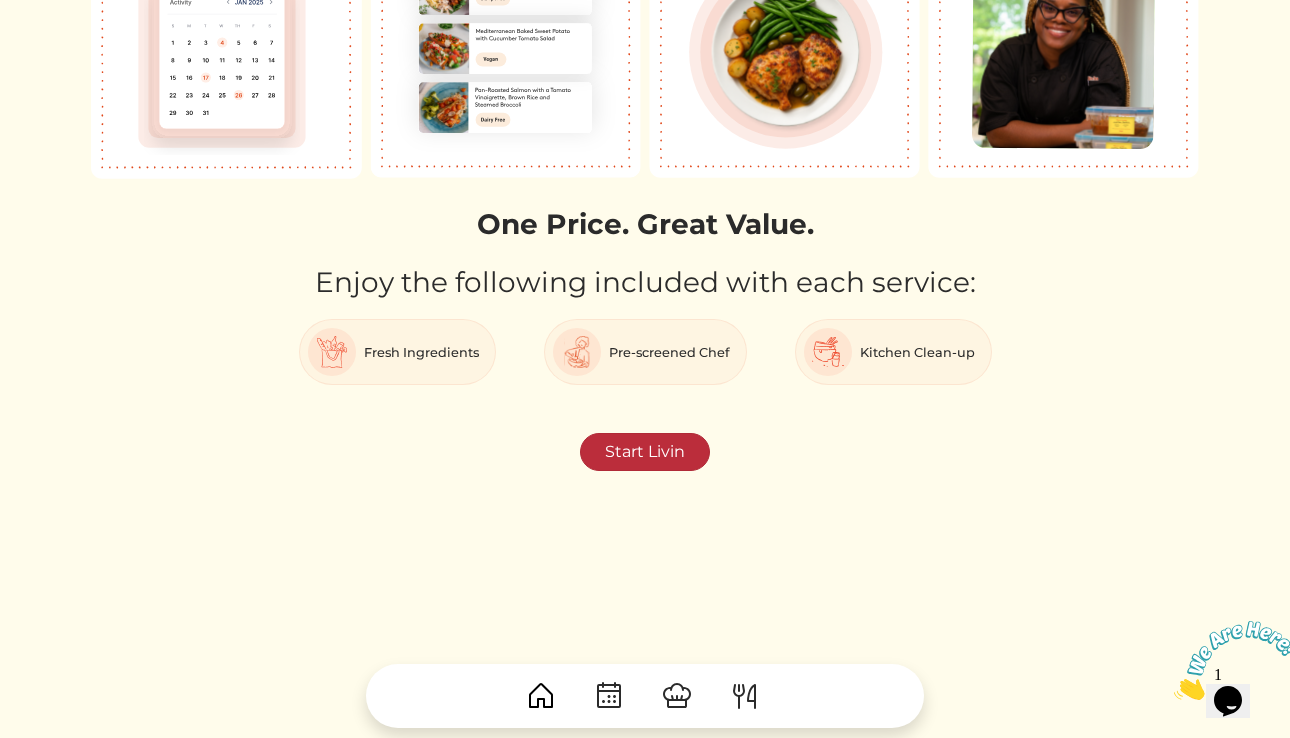click on "Start Livin" at bounding box center [645, 452] 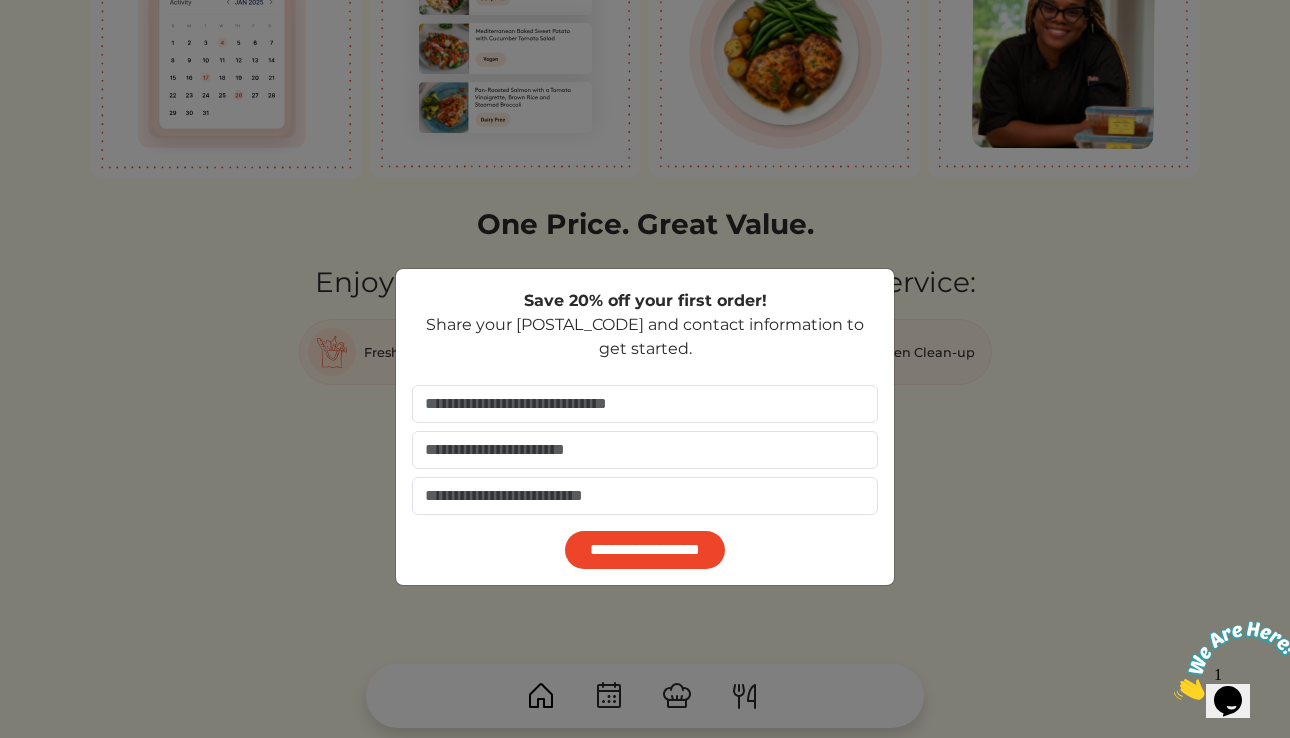 click on "**********" at bounding box center (645, 369) 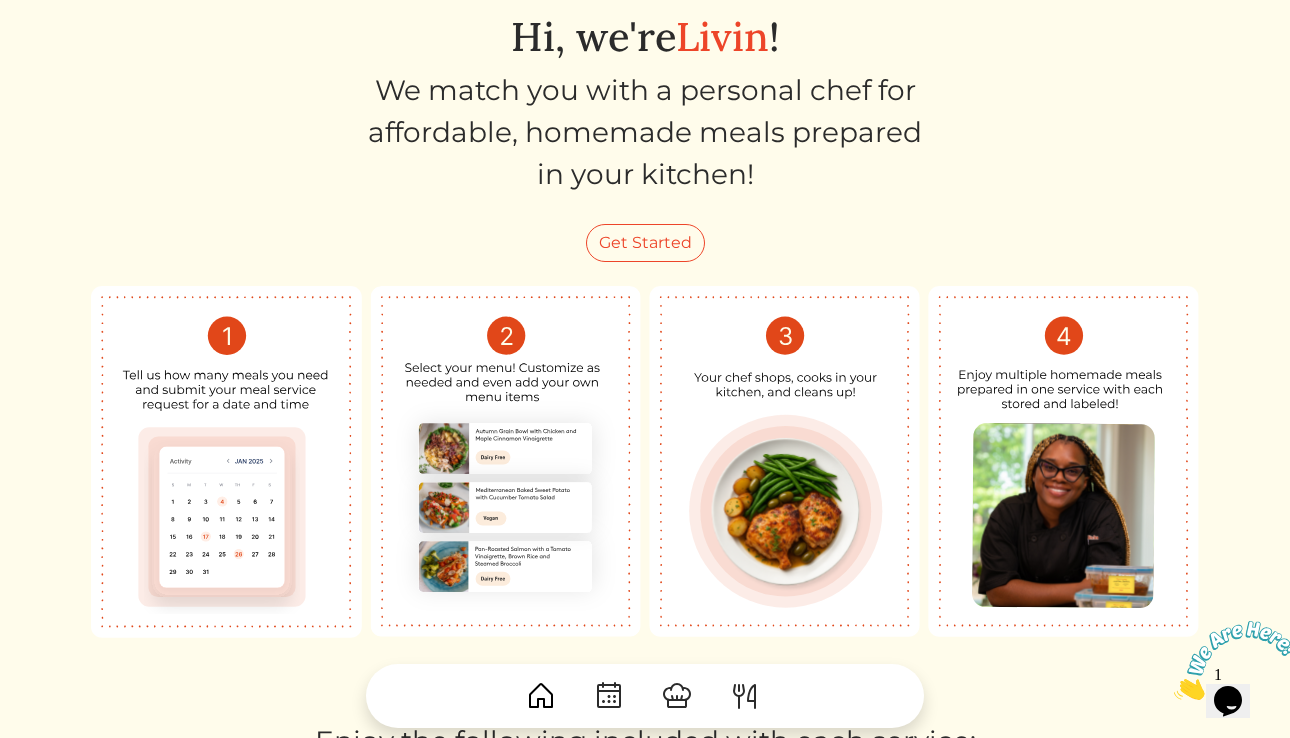 scroll, scrollTop: 35, scrollLeft: 0, axis: vertical 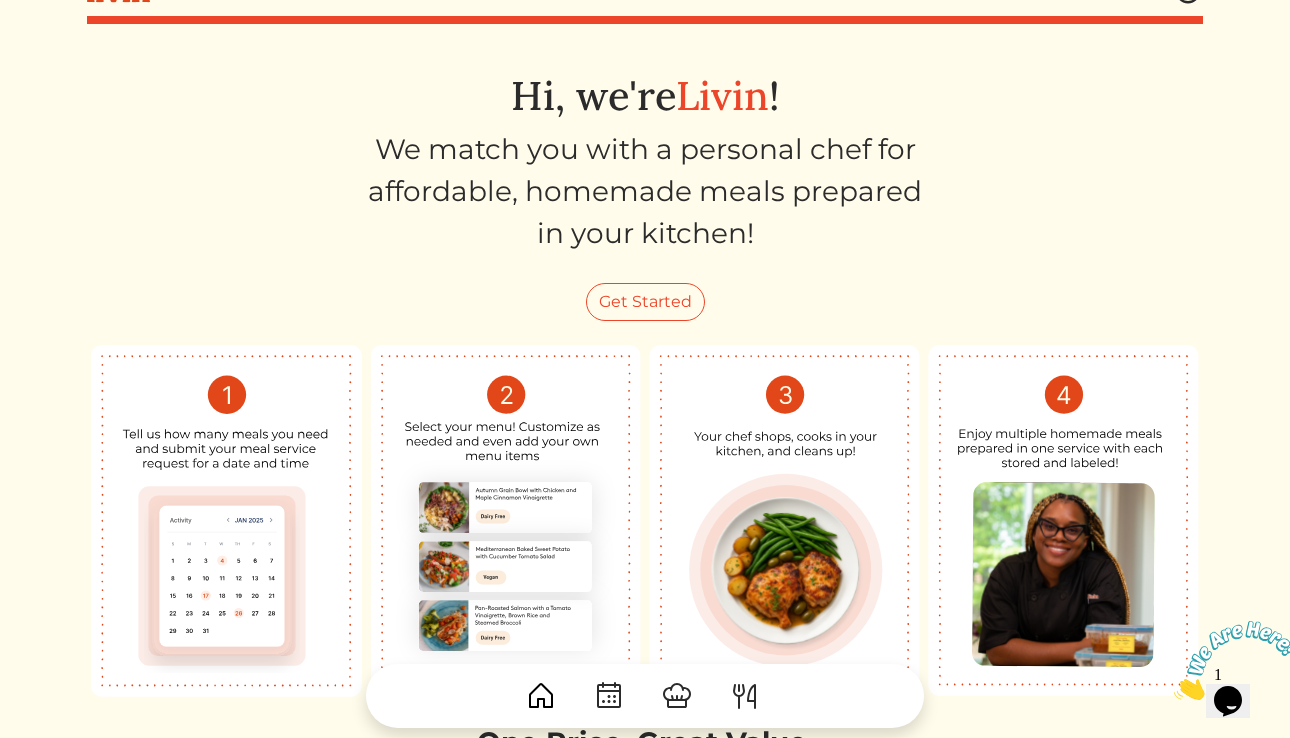 click at bounding box center (1063, 521) 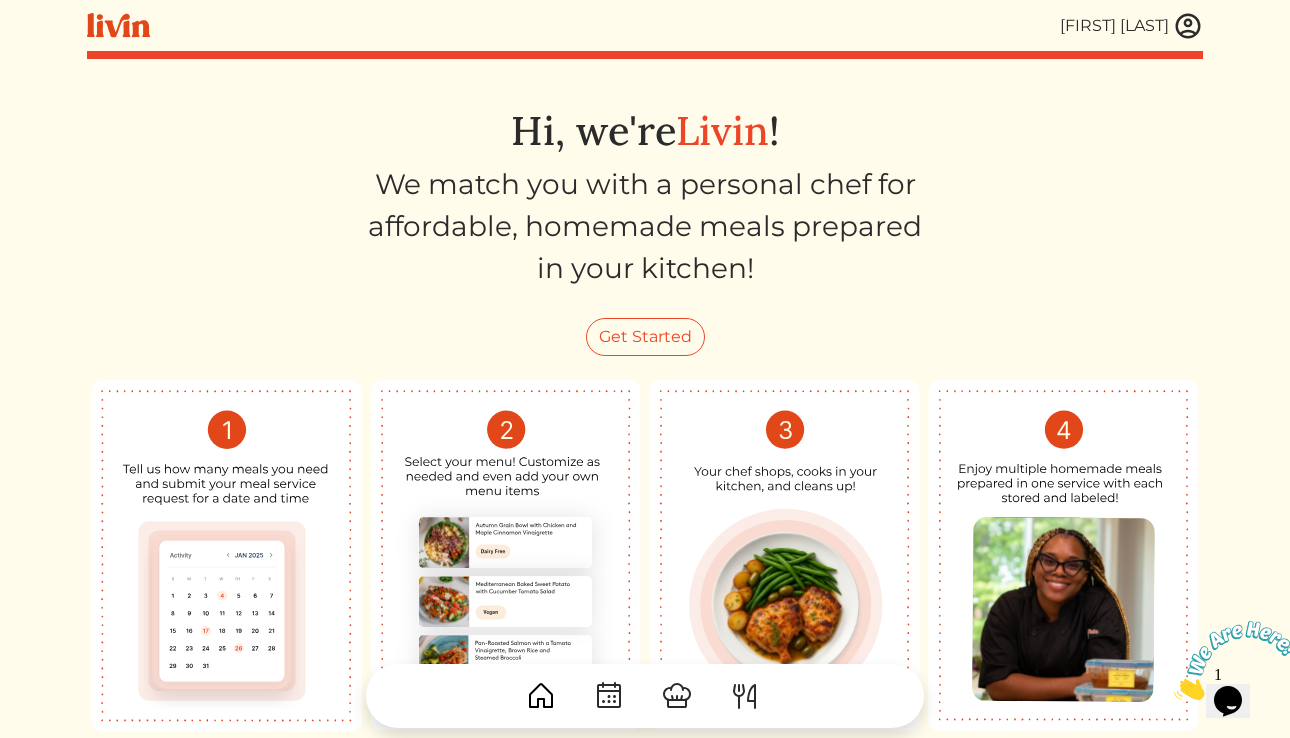 scroll, scrollTop: 0, scrollLeft: 0, axis: both 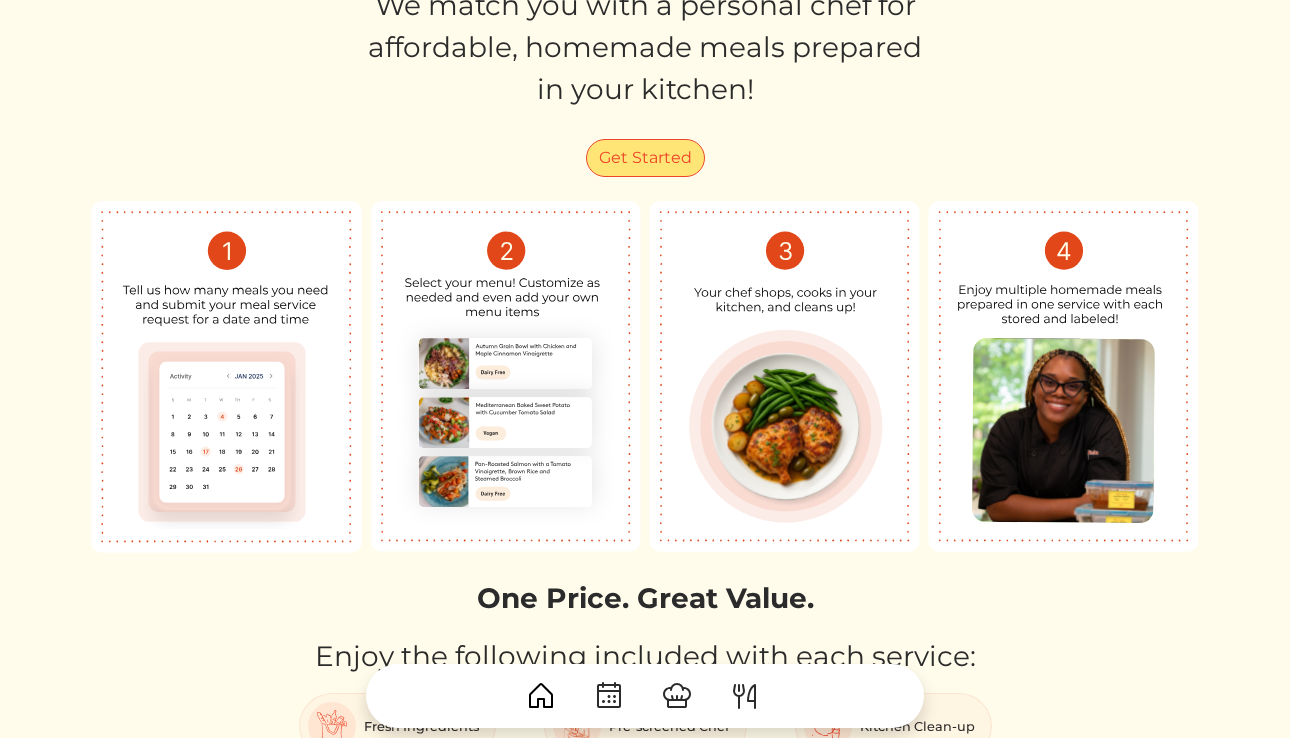 click on "Get Started" at bounding box center (645, 158) 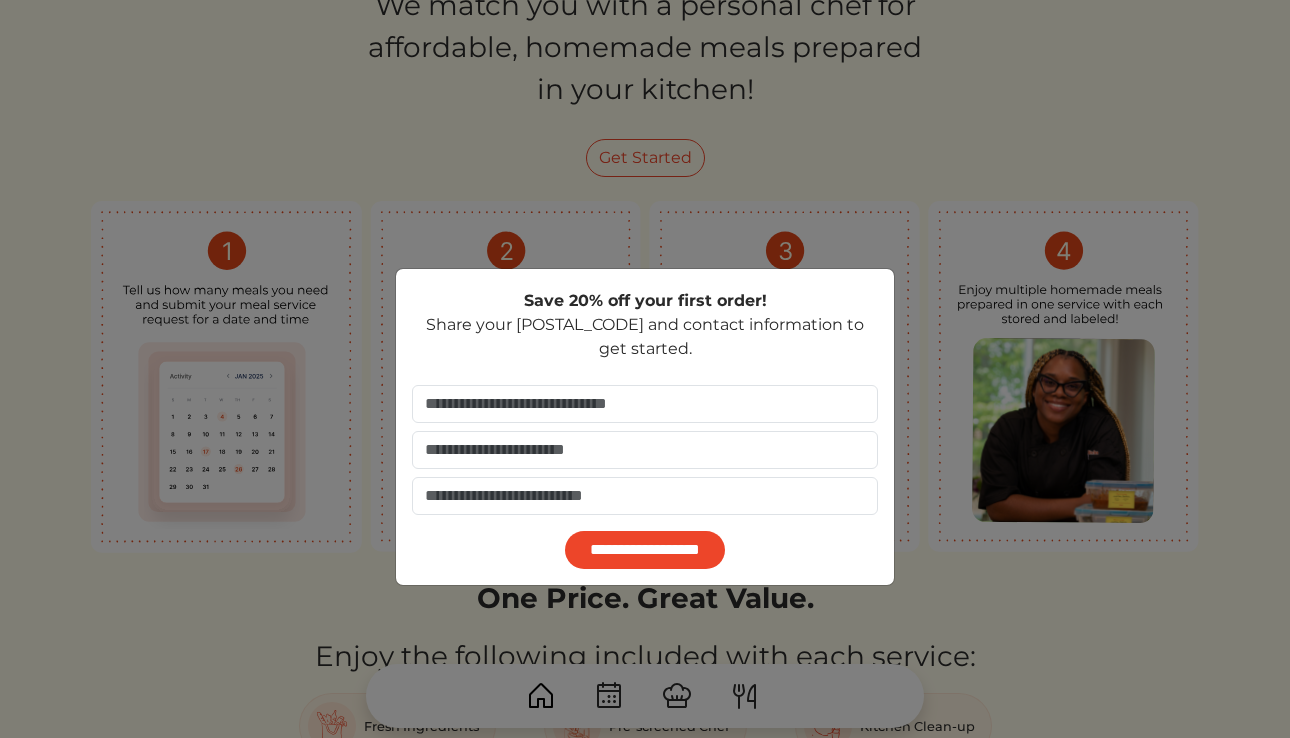 click on "**********" at bounding box center (645, 369) 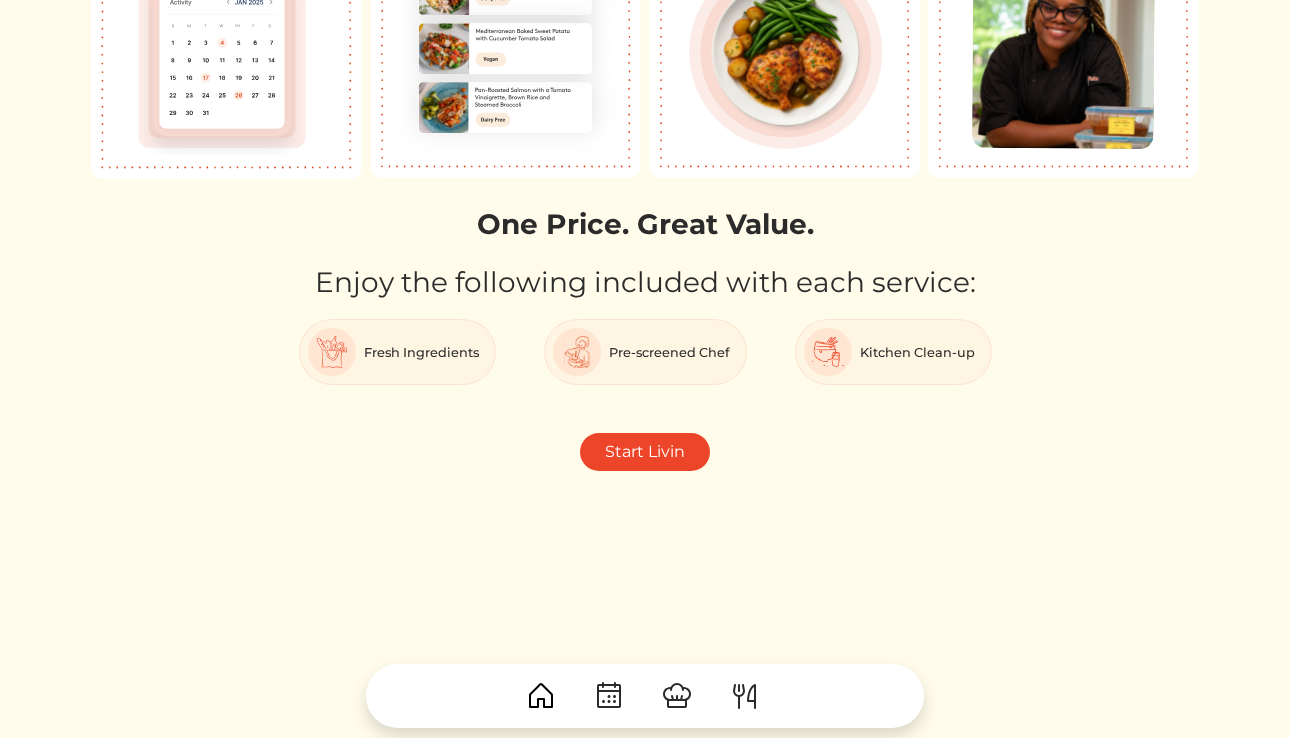 scroll, scrollTop: 553, scrollLeft: 0, axis: vertical 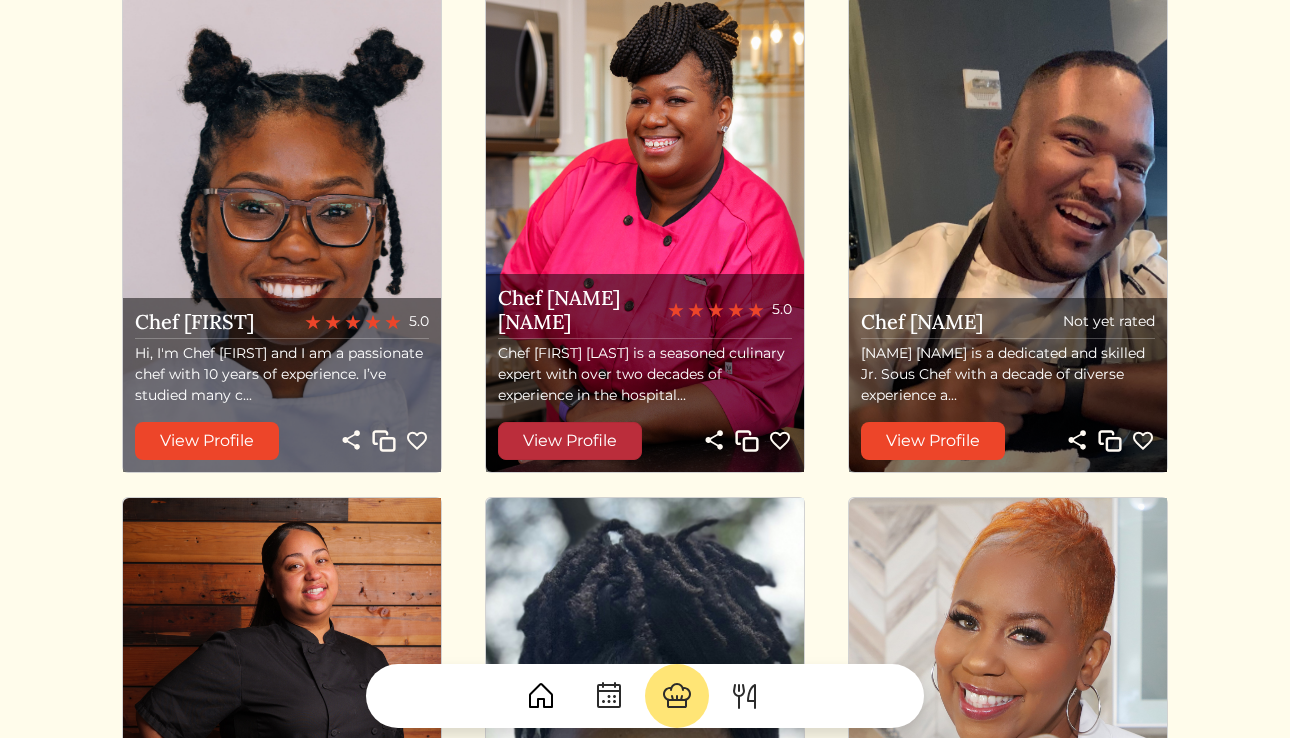click on "View Profile" at bounding box center [570, 441] 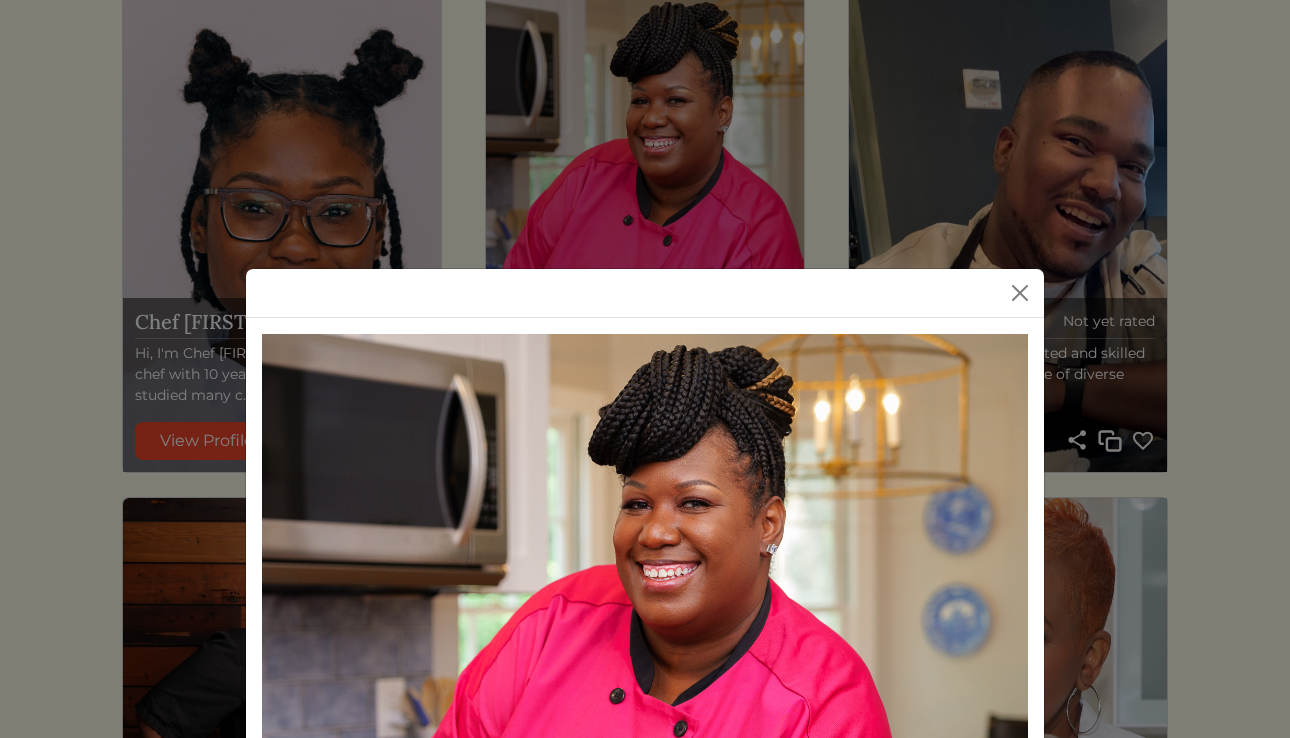 scroll, scrollTop: 0, scrollLeft: 0, axis: both 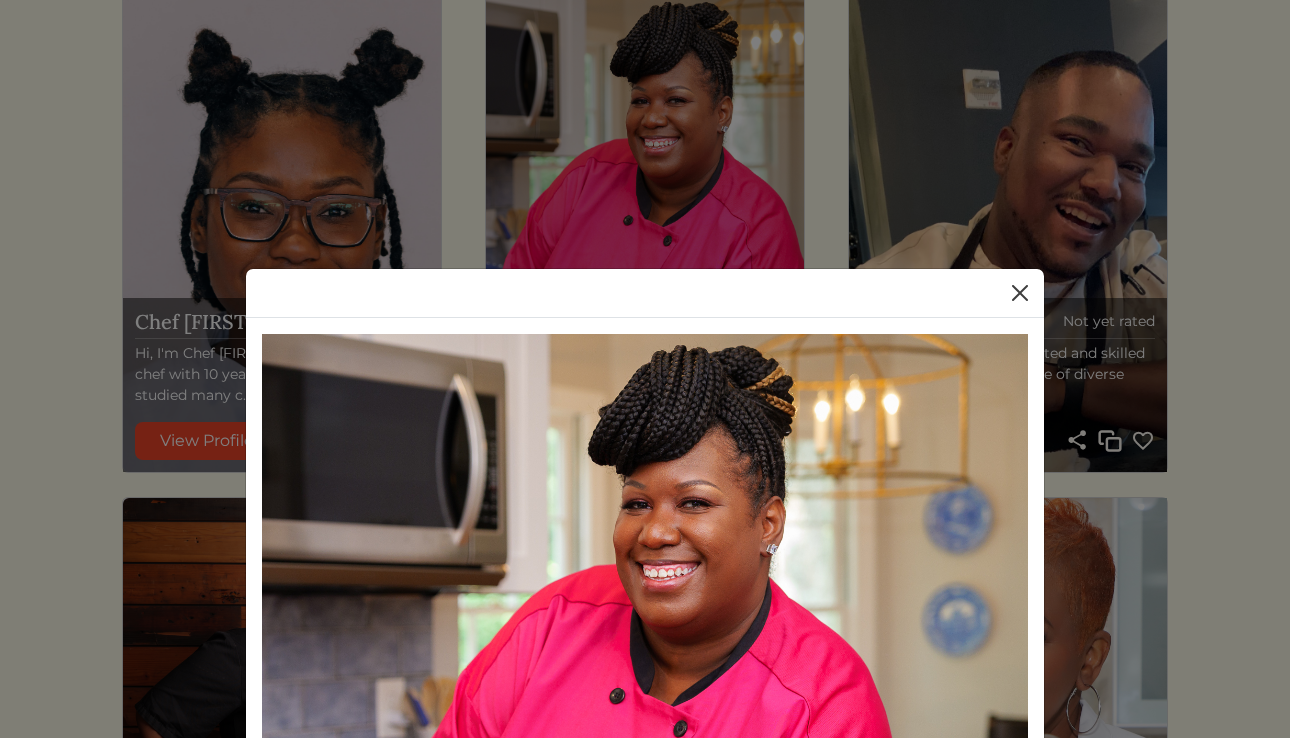click at bounding box center [1020, 293] 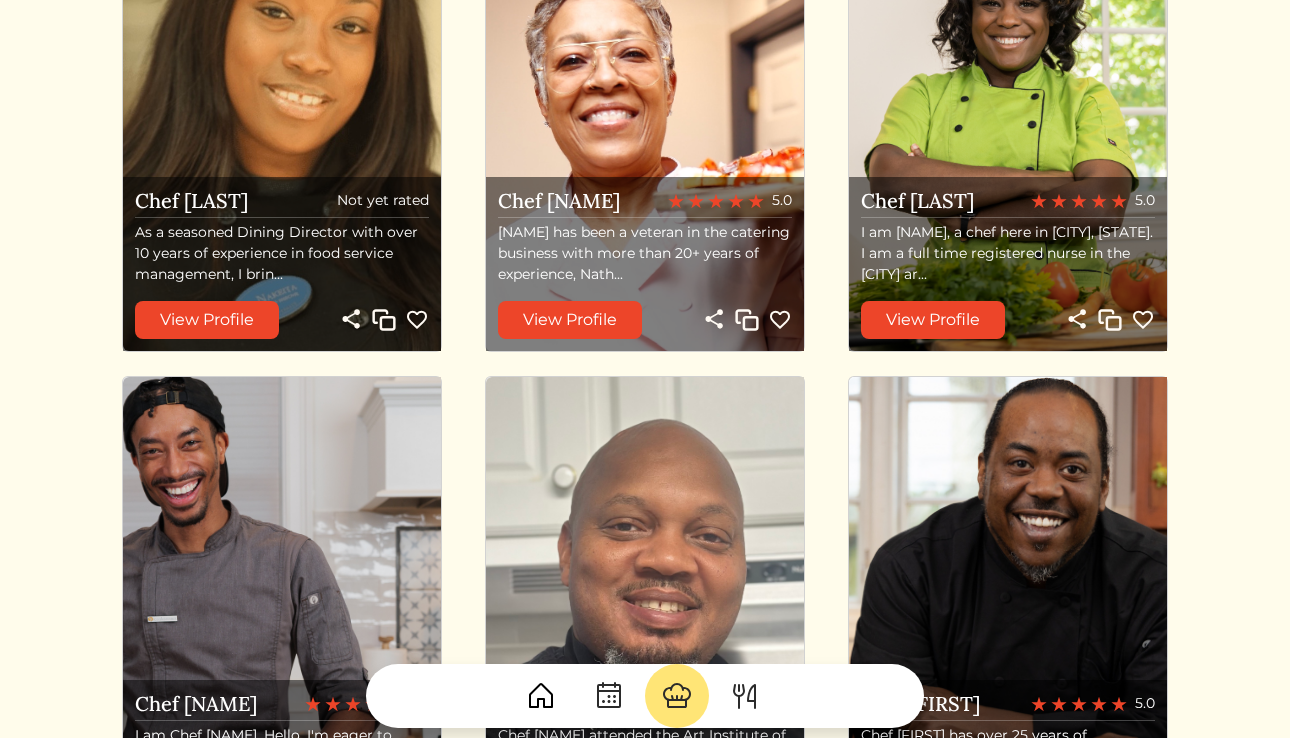 scroll, scrollTop: 1832, scrollLeft: 0, axis: vertical 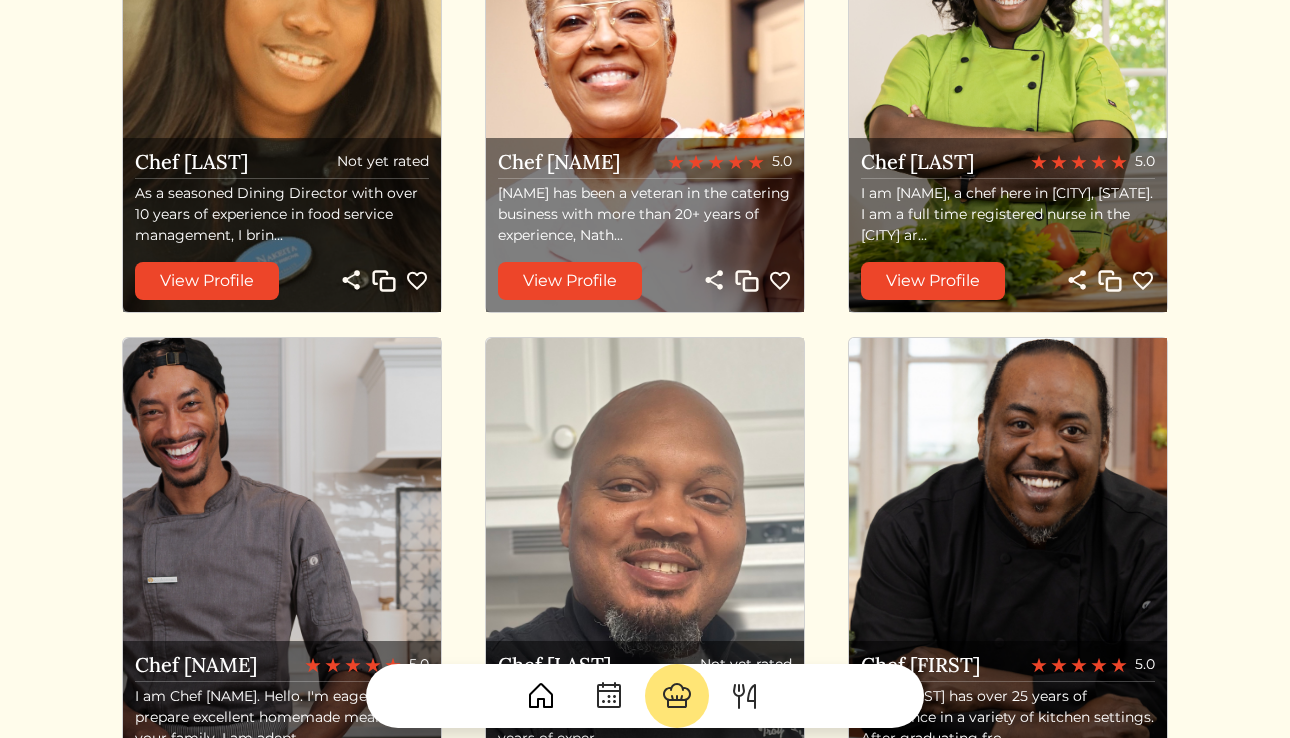 click at bounding box center [645, 73] 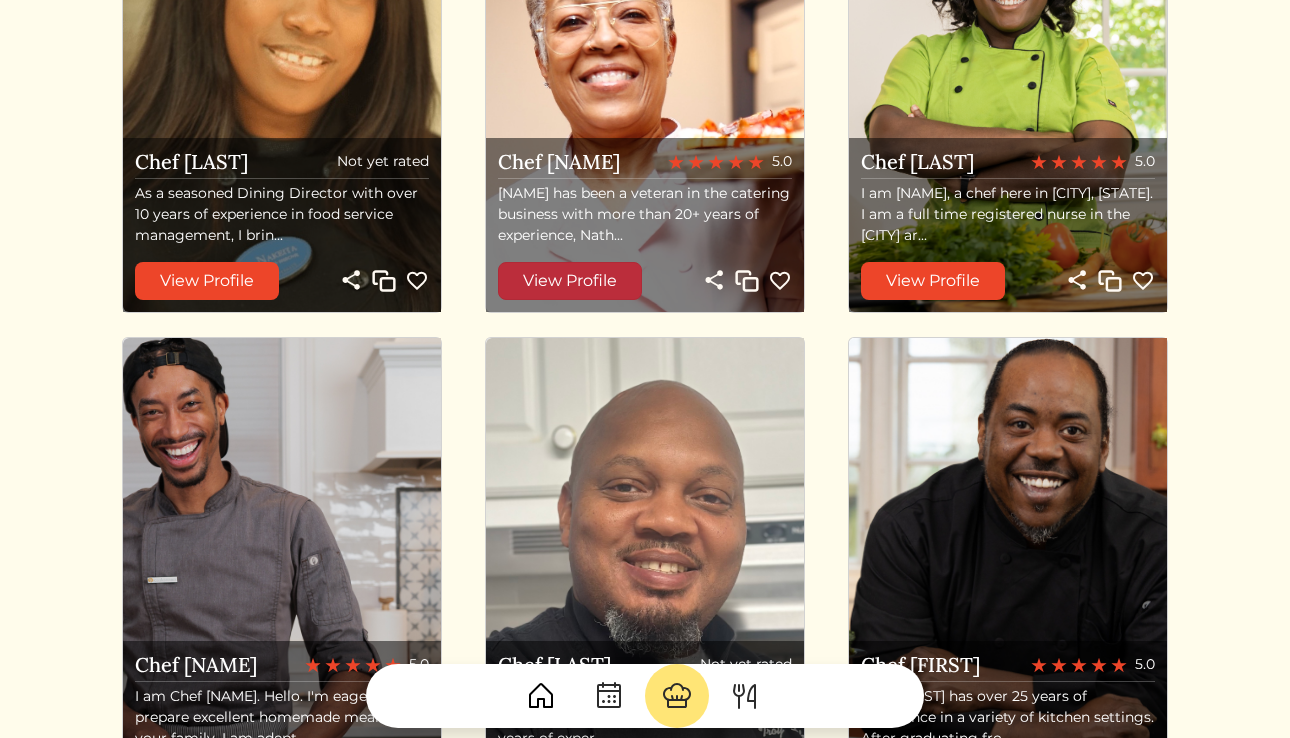 click on "View Profile" at bounding box center [570, 281] 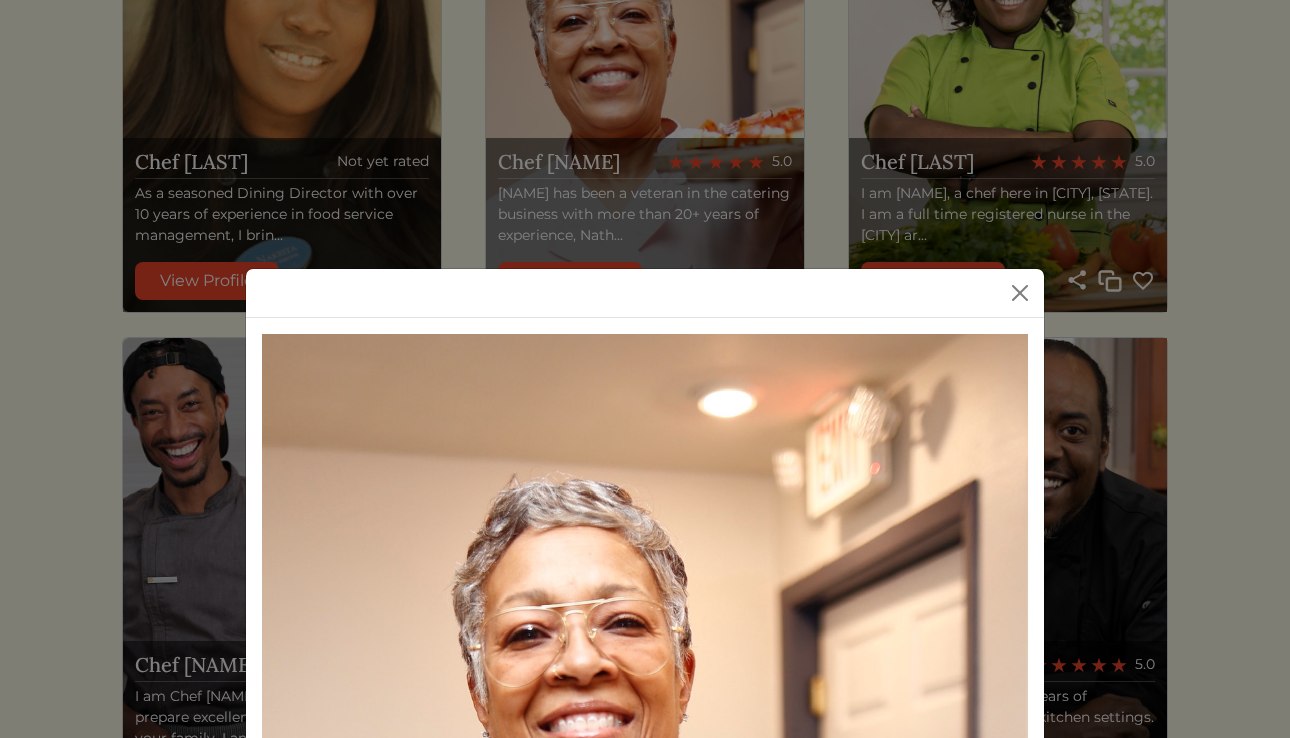scroll, scrollTop: 0, scrollLeft: 0, axis: both 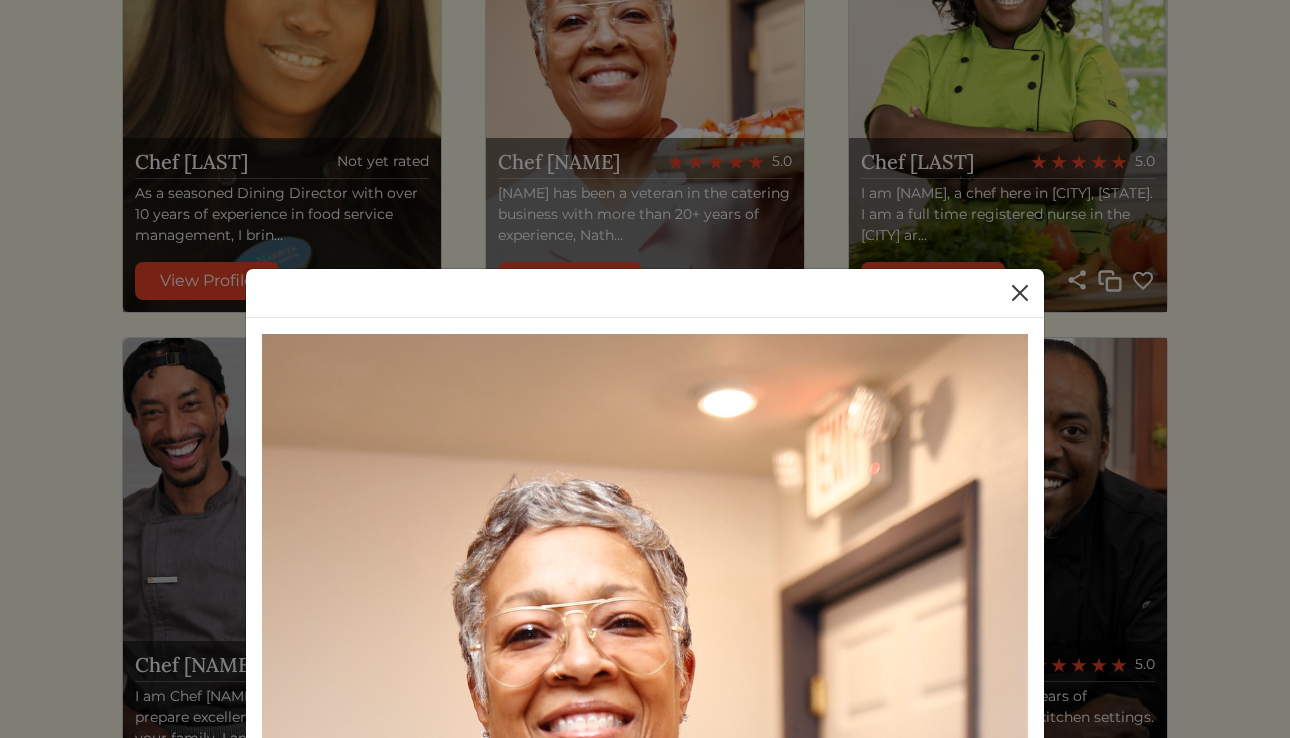 click at bounding box center [1020, 293] 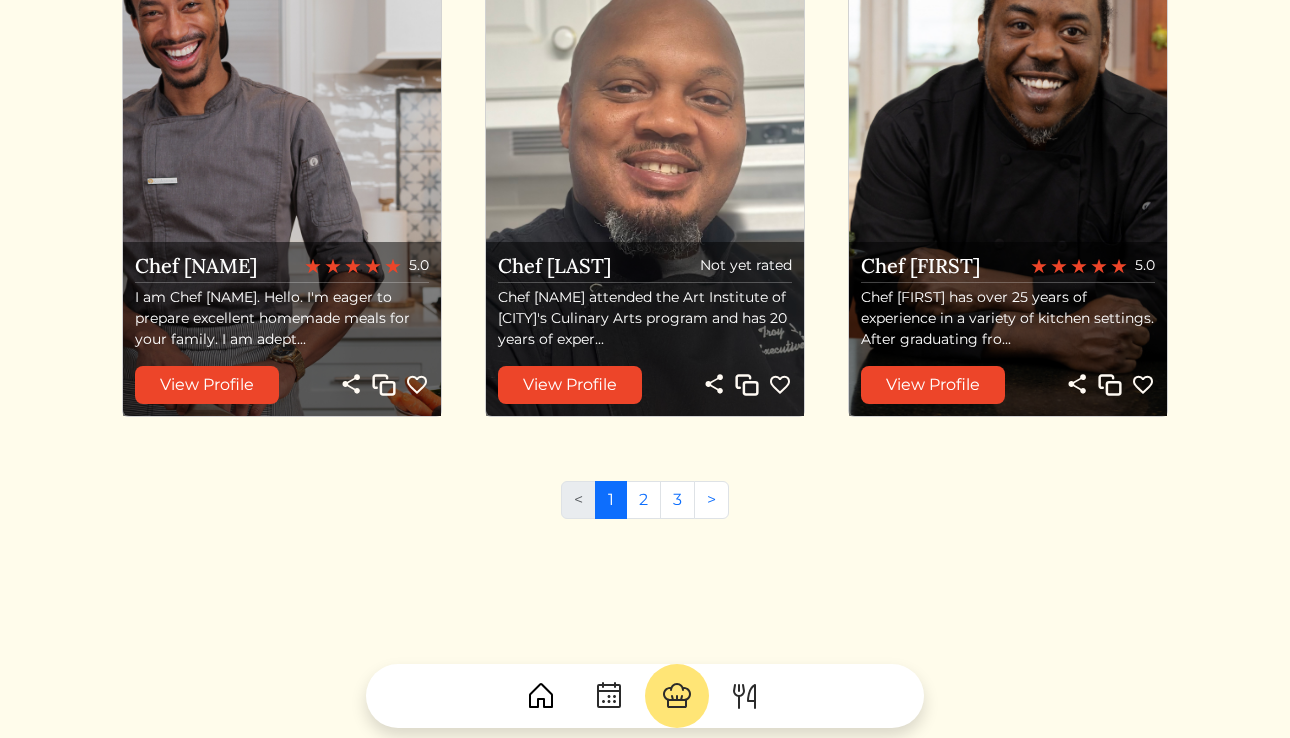 scroll, scrollTop: 2232, scrollLeft: 0, axis: vertical 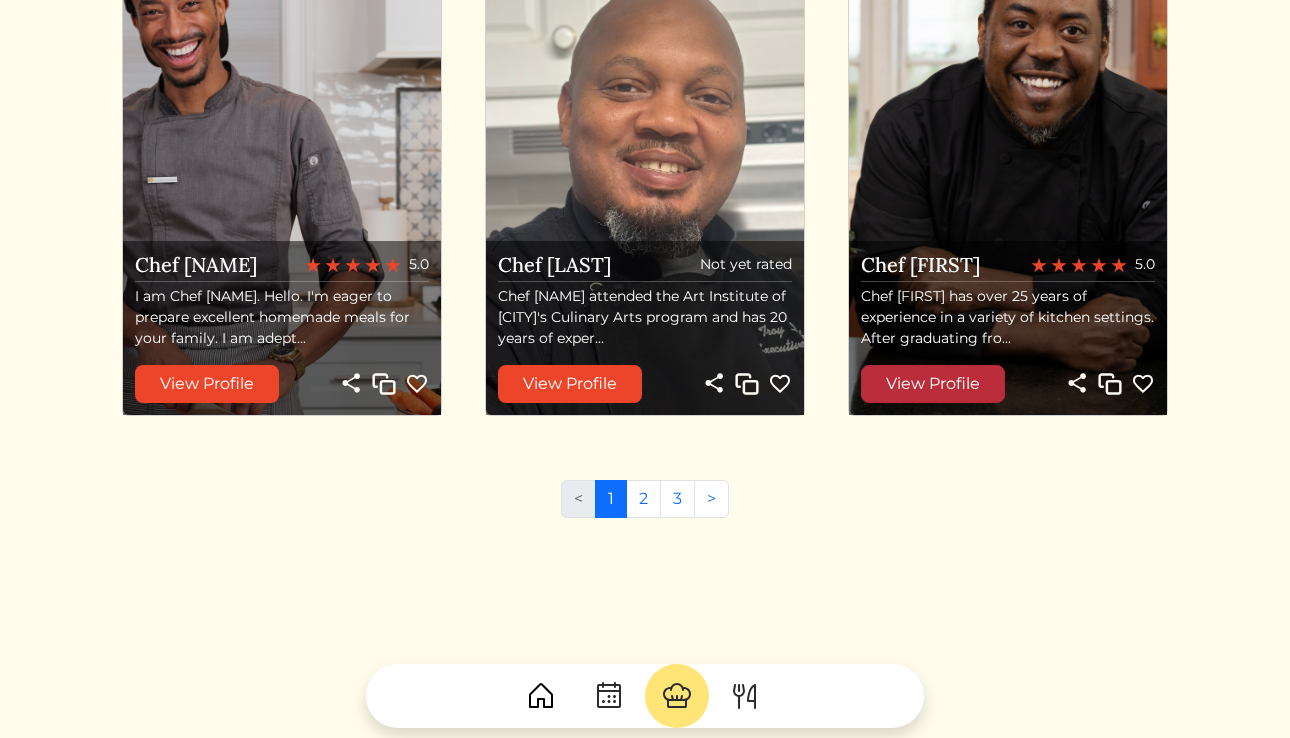 click on "View Profile" at bounding box center (933, 384) 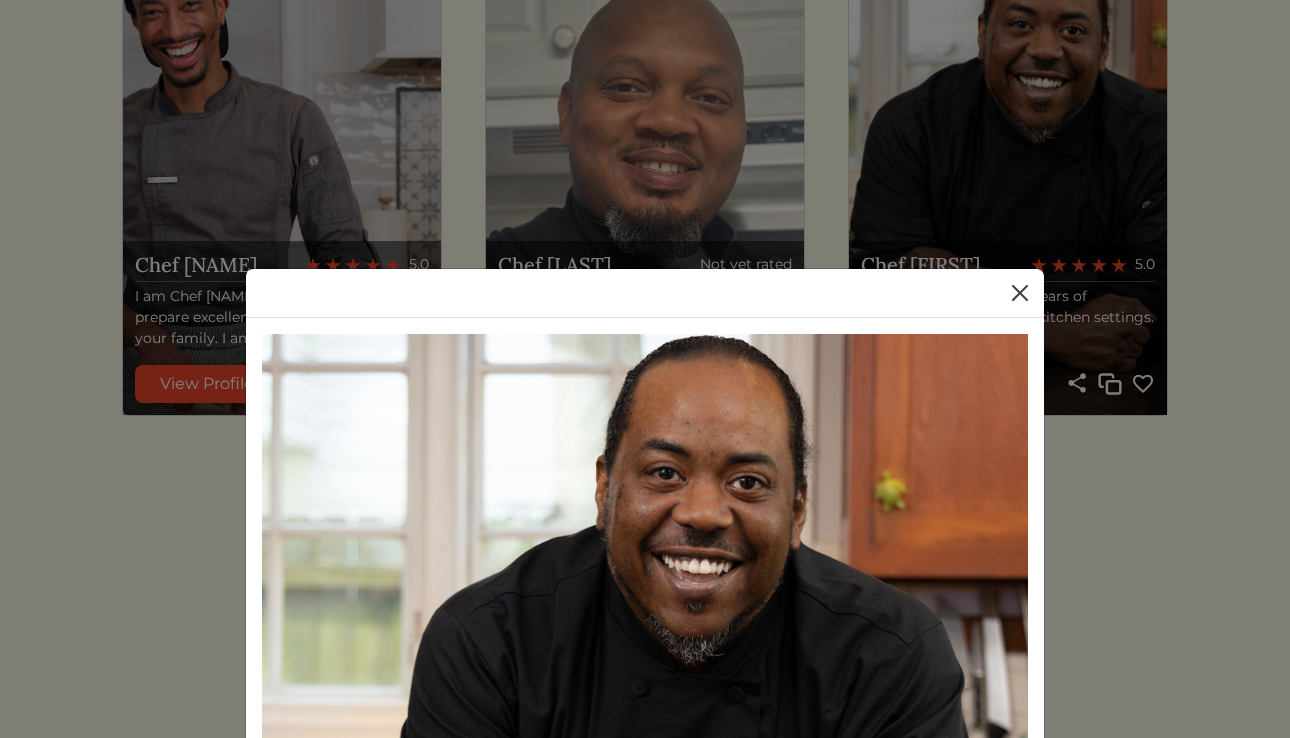 scroll, scrollTop: 0, scrollLeft: 0, axis: both 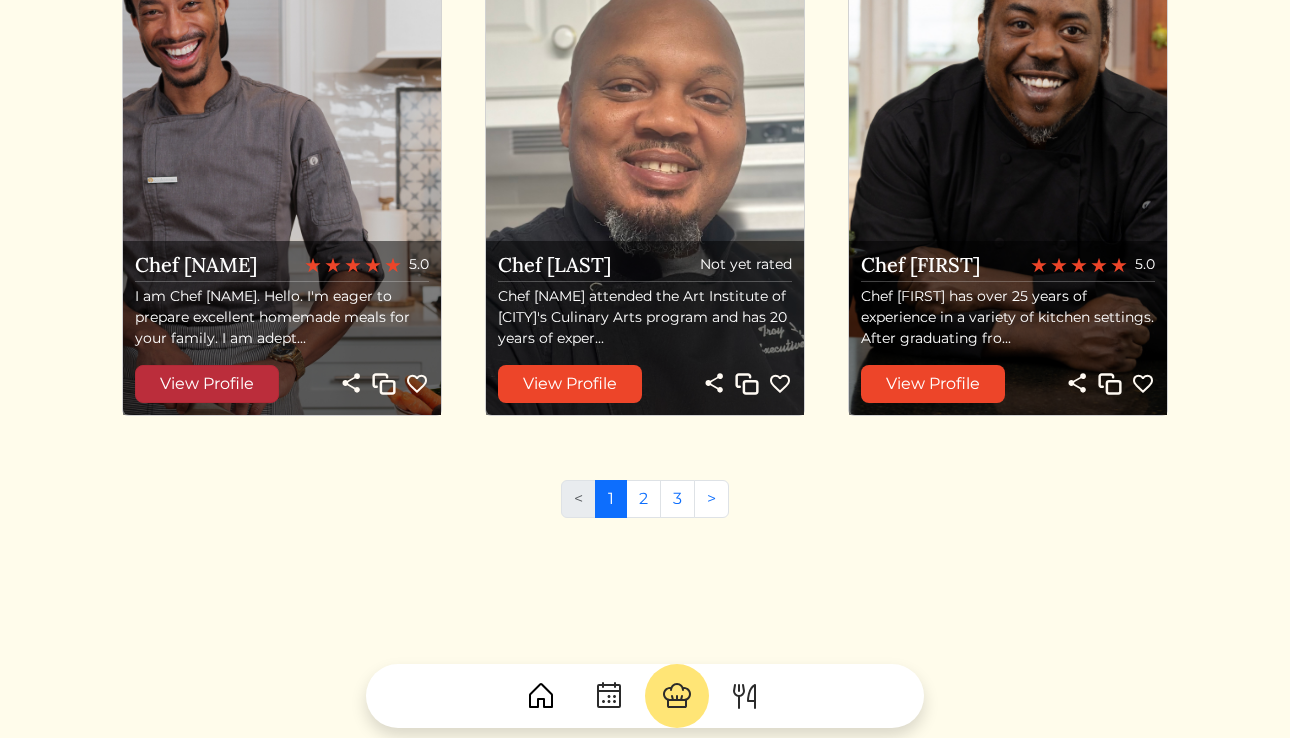 click on "View Profile" at bounding box center [207, 384] 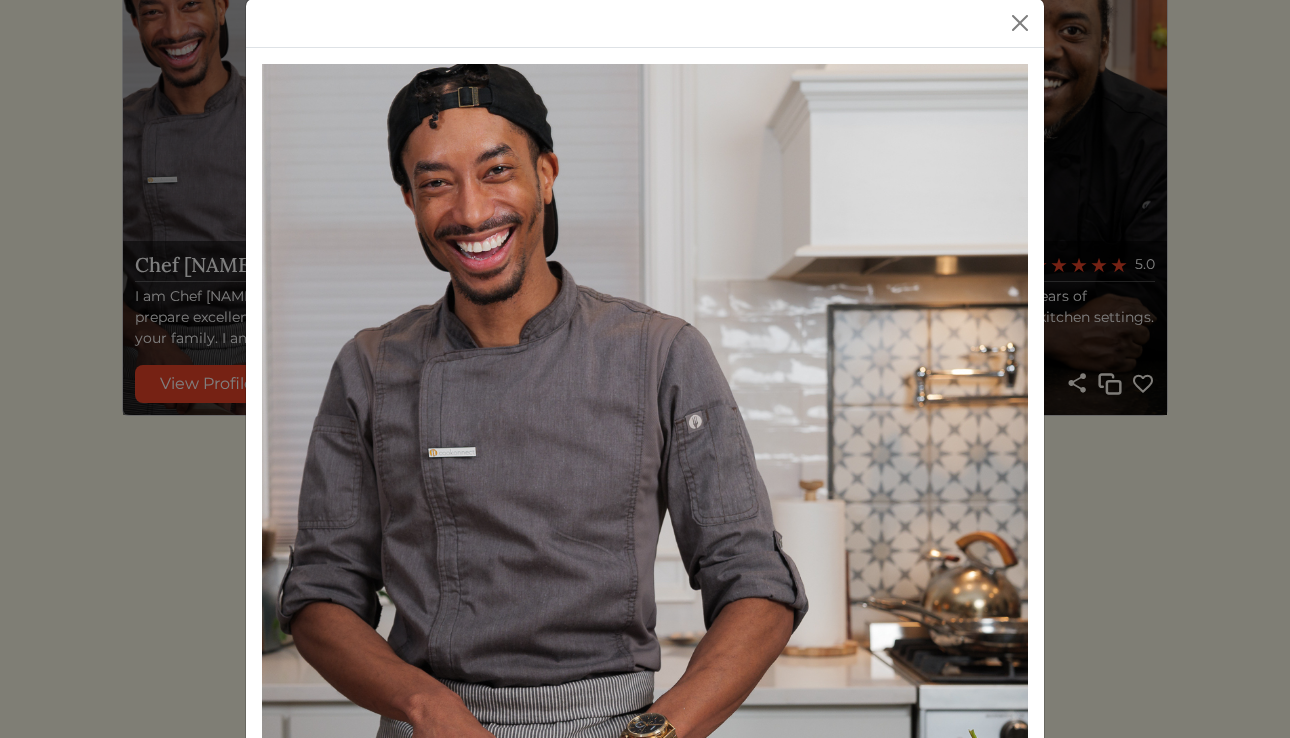 scroll, scrollTop: 167, scrollLeft: 0, axis: vertical 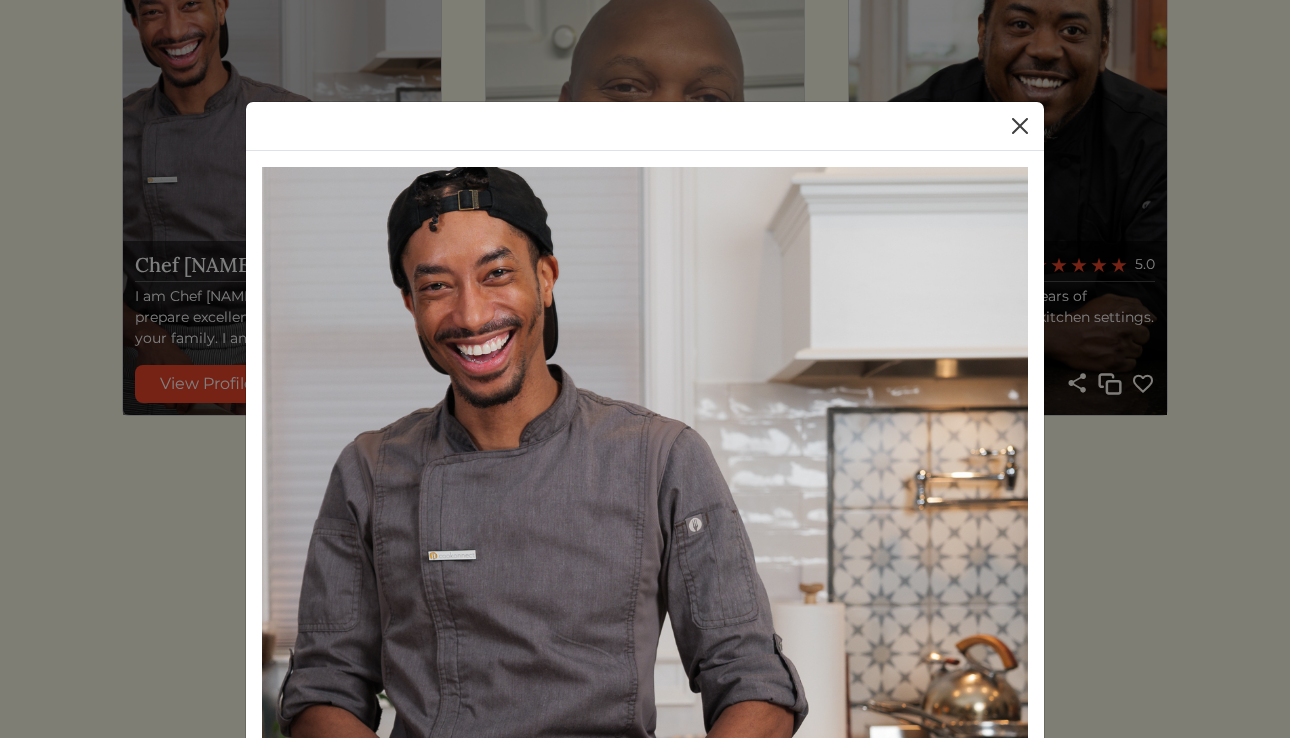 click at bounding box center [1020, 126] 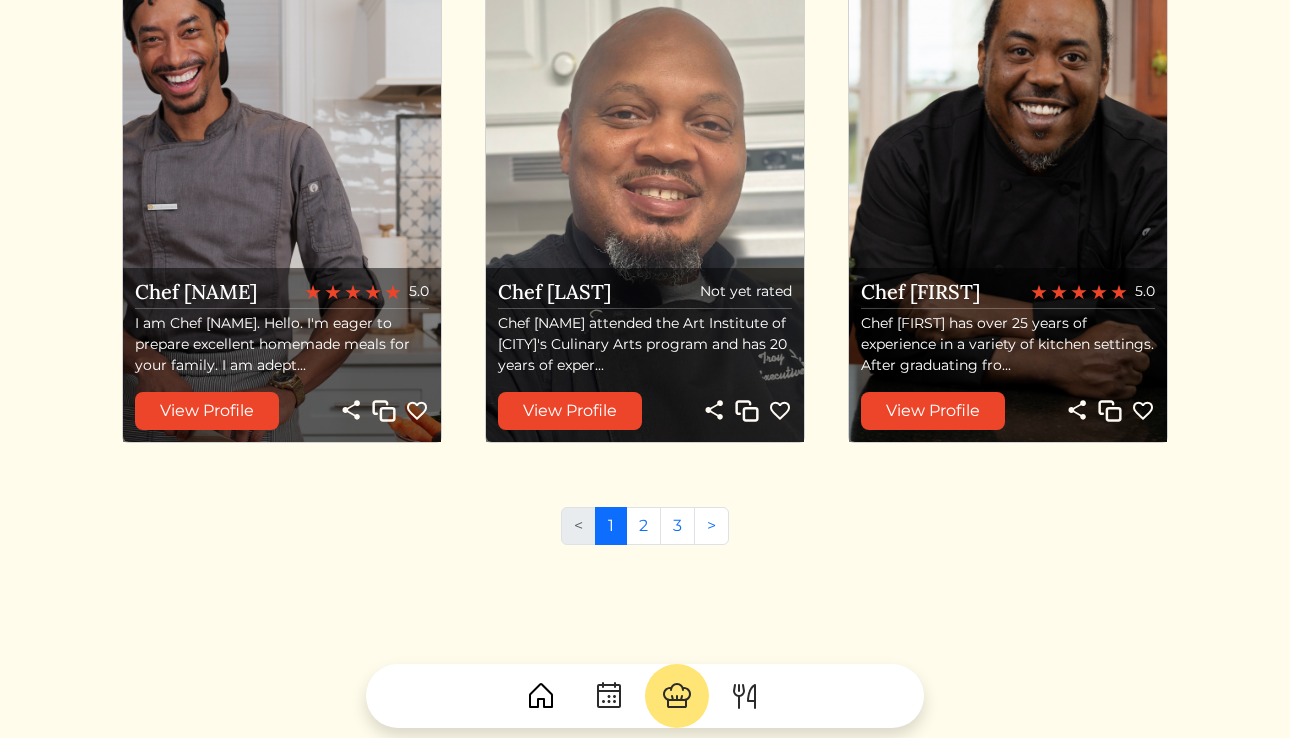 scroll, scrollTop: 2205, scrollLeft: 0, axis: vertical 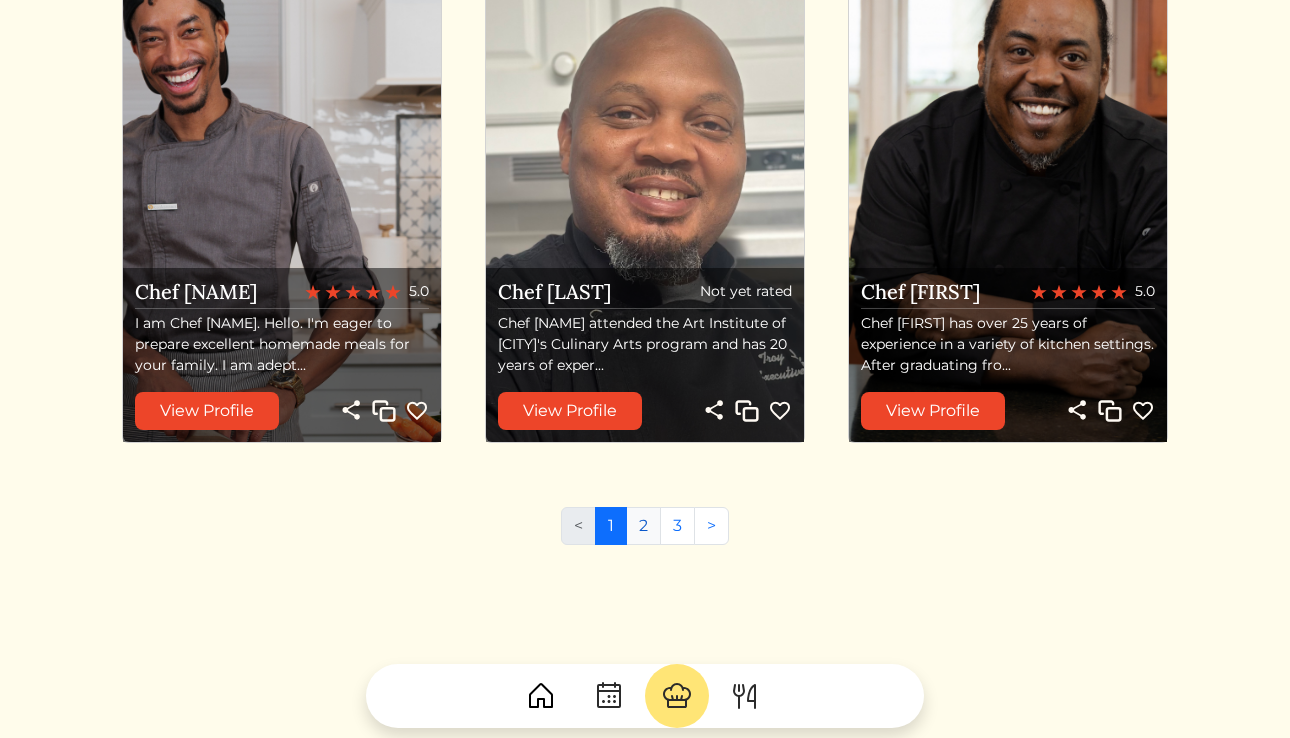 click on "2" at bounding box center (643, 526) 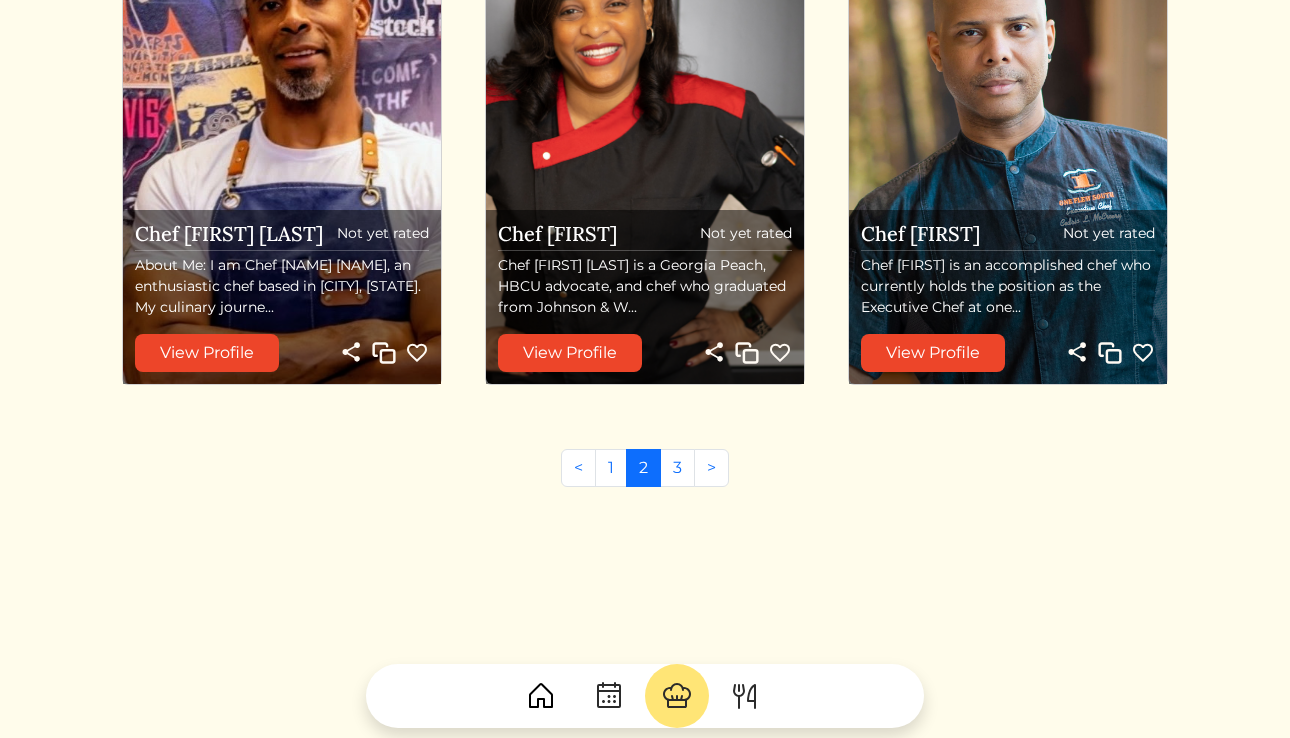 scroll, scrollTop: 2262, scrollLeft: 0, axis: vertical 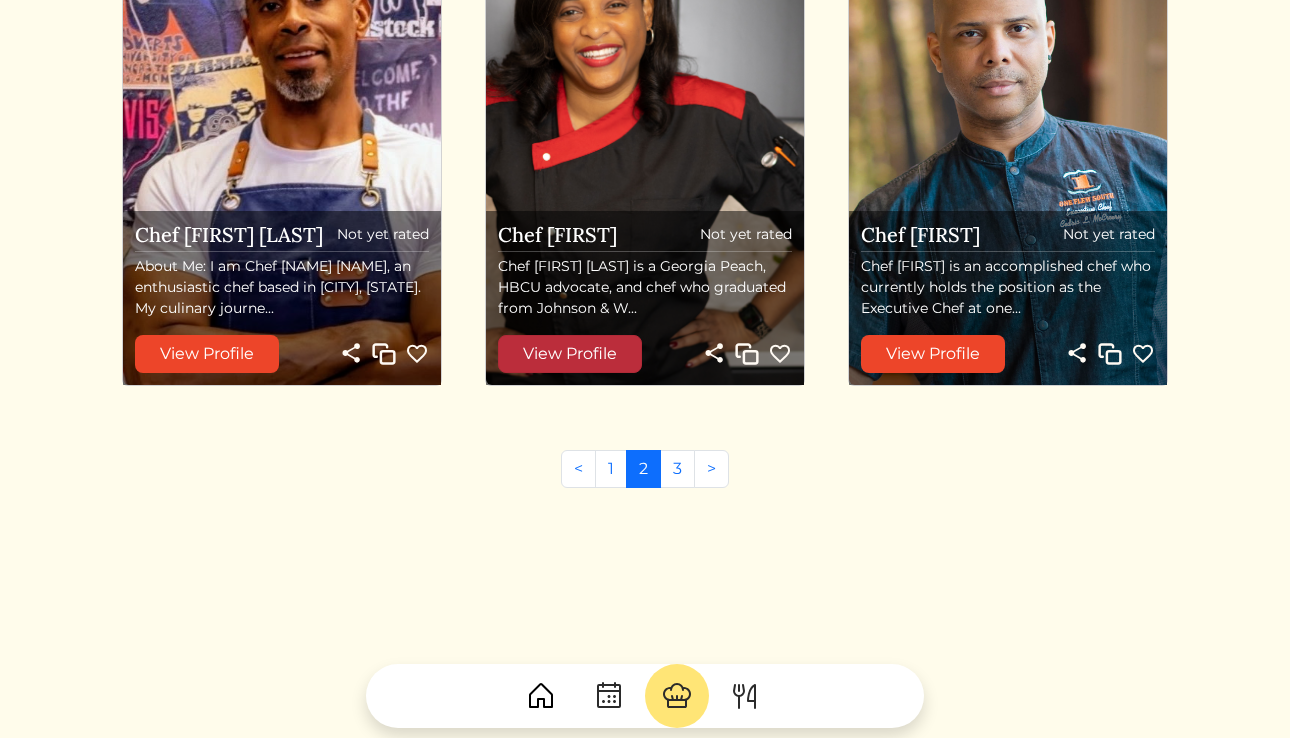 click on "View Profile" at bounding box center [570, 354] 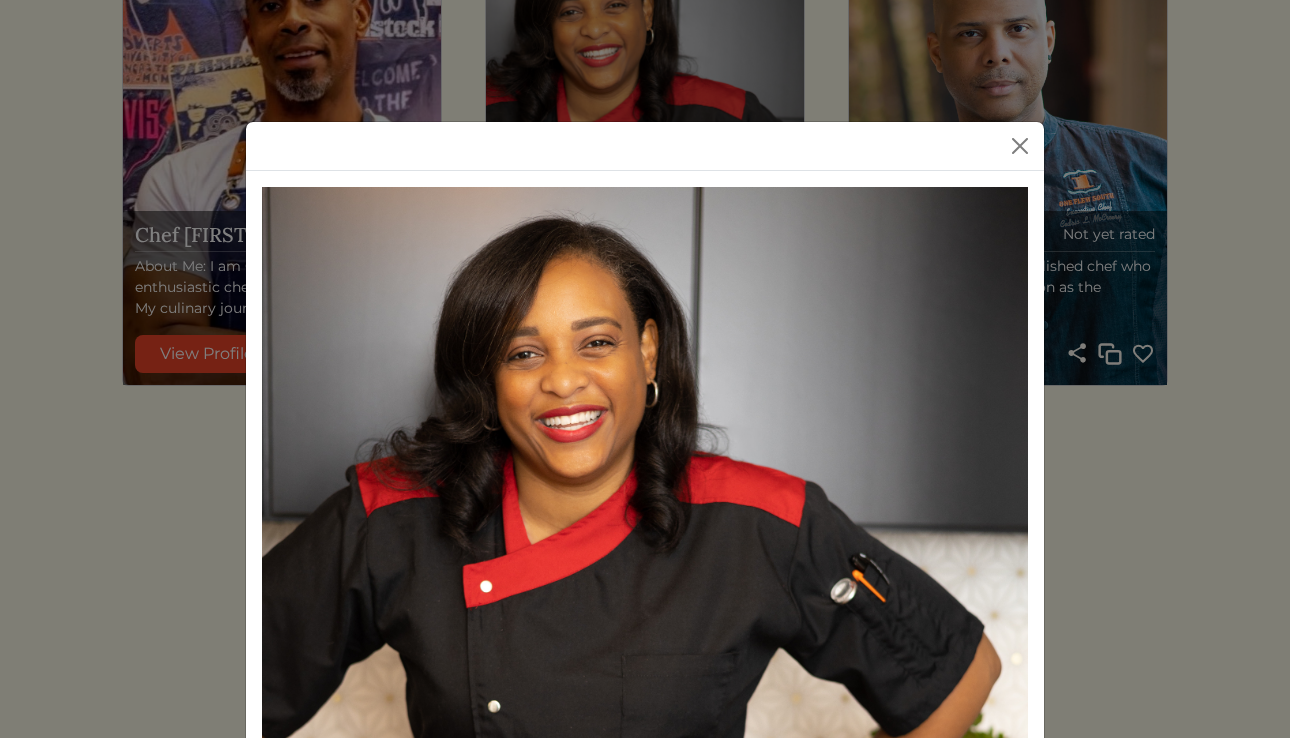 scroll, scrollTop: 104, scrollLeft: 0, axis: vertical 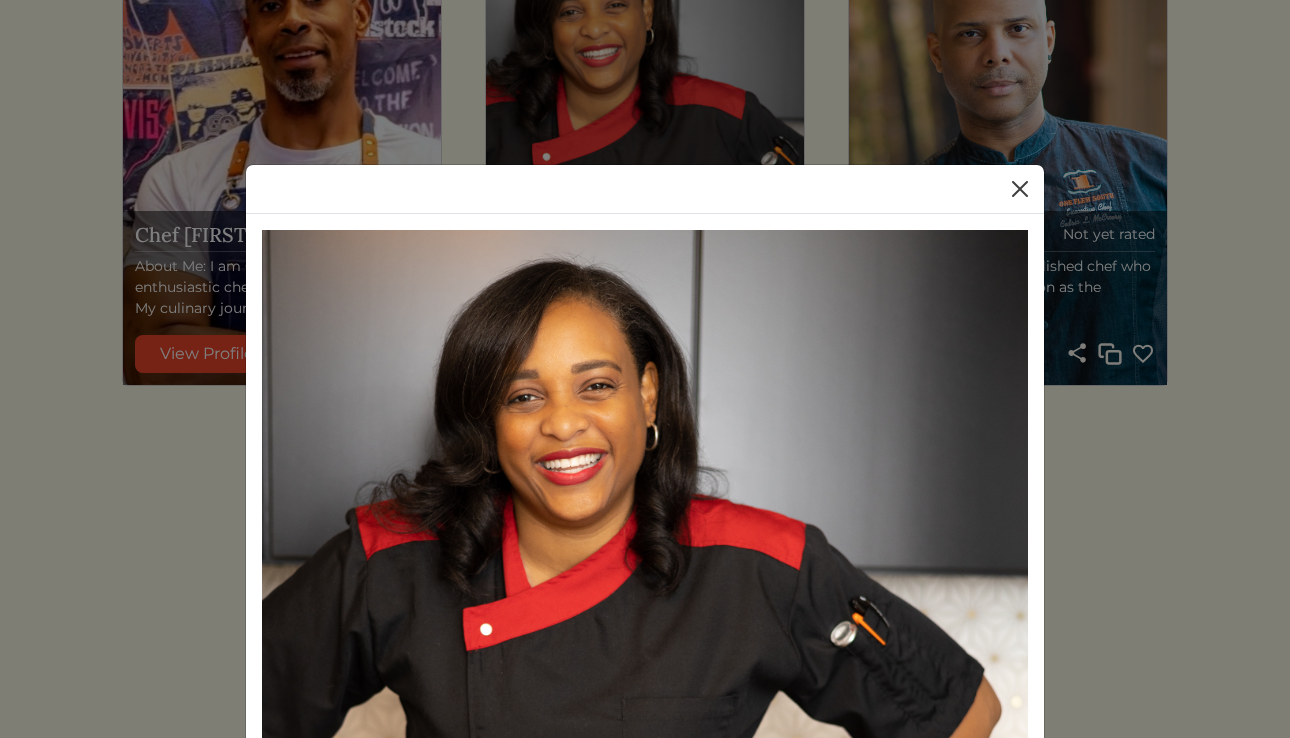 click at bounding box center (1020, 189) 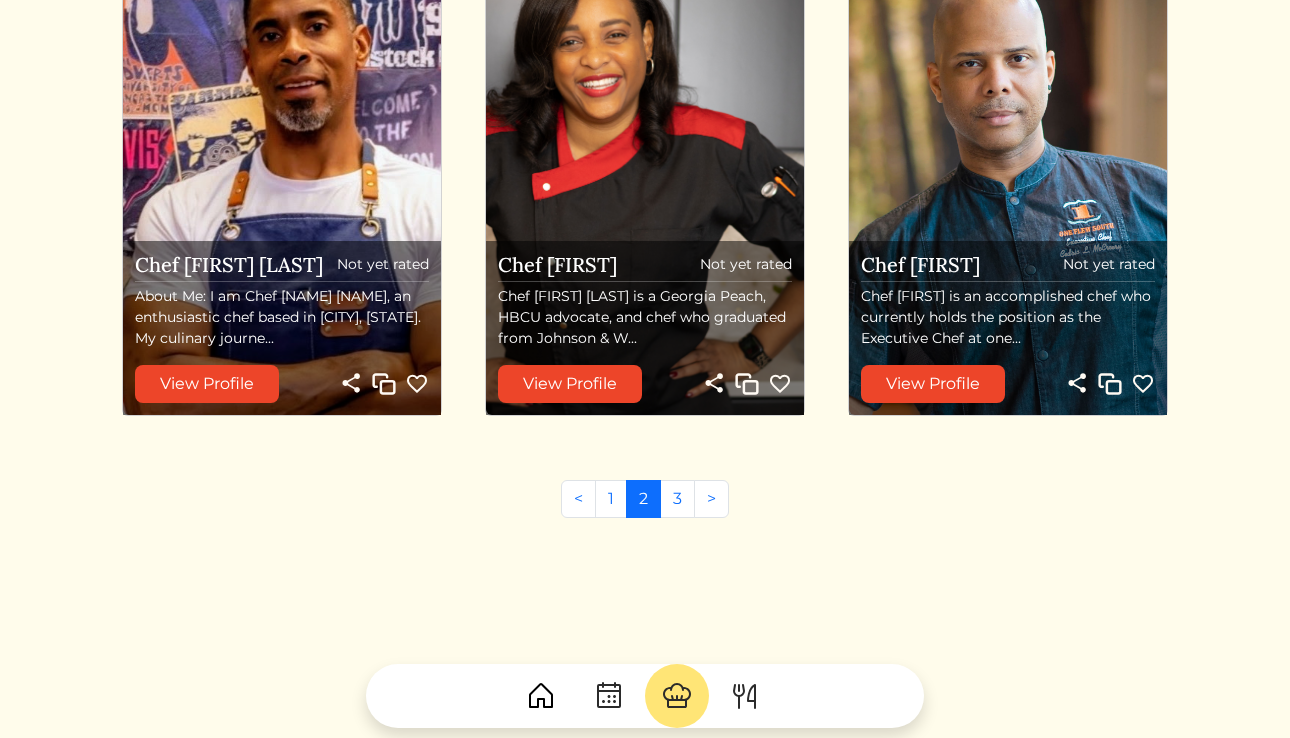 scroll, scrollTop: 2226, scrollLeft: 0, axis: vertical 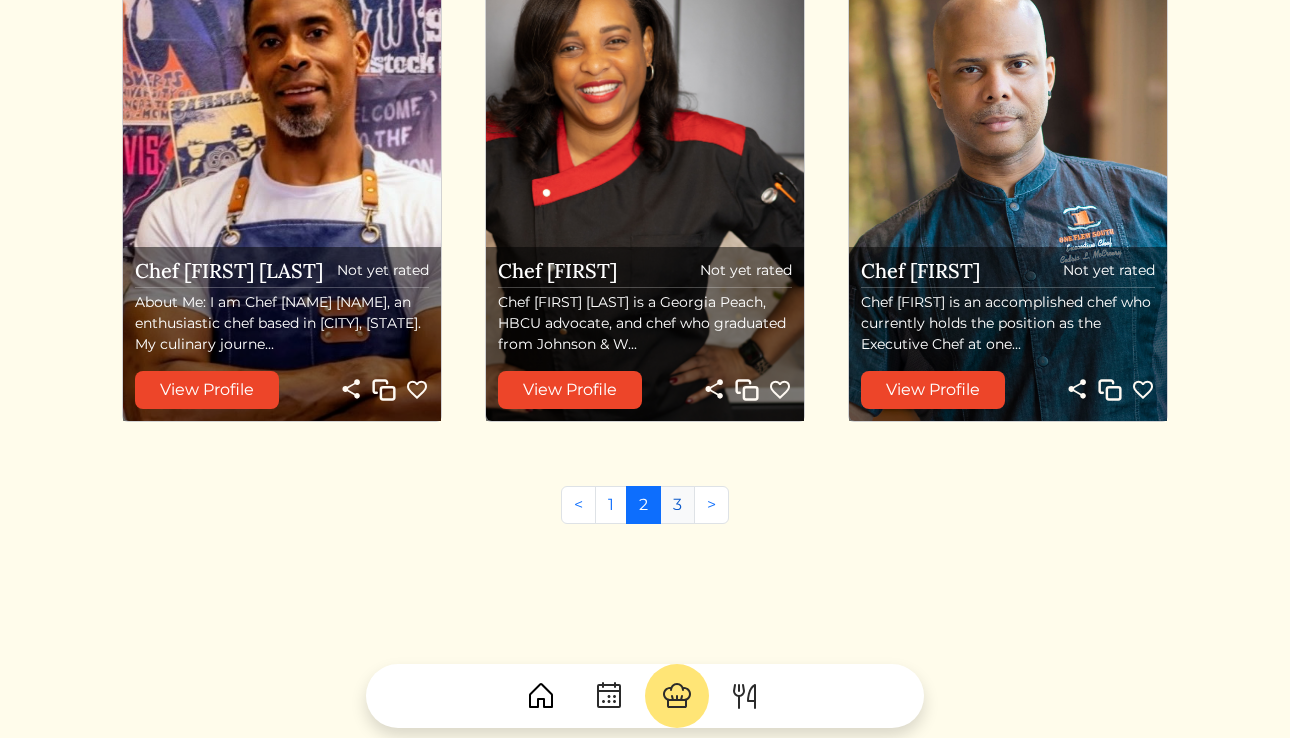 click on "3" at bounding box center [677, 505] 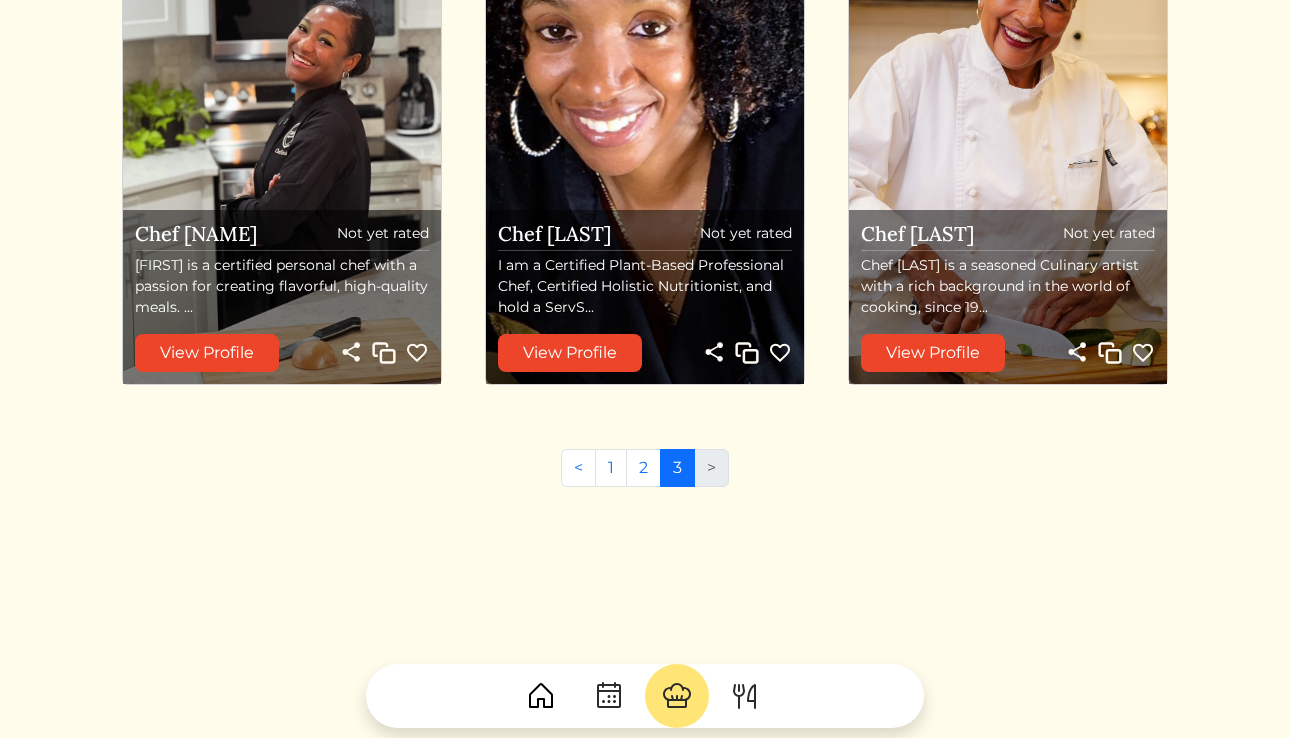 scroll, scrollTop: 1256, scrollLeft: 0, axis: vertical 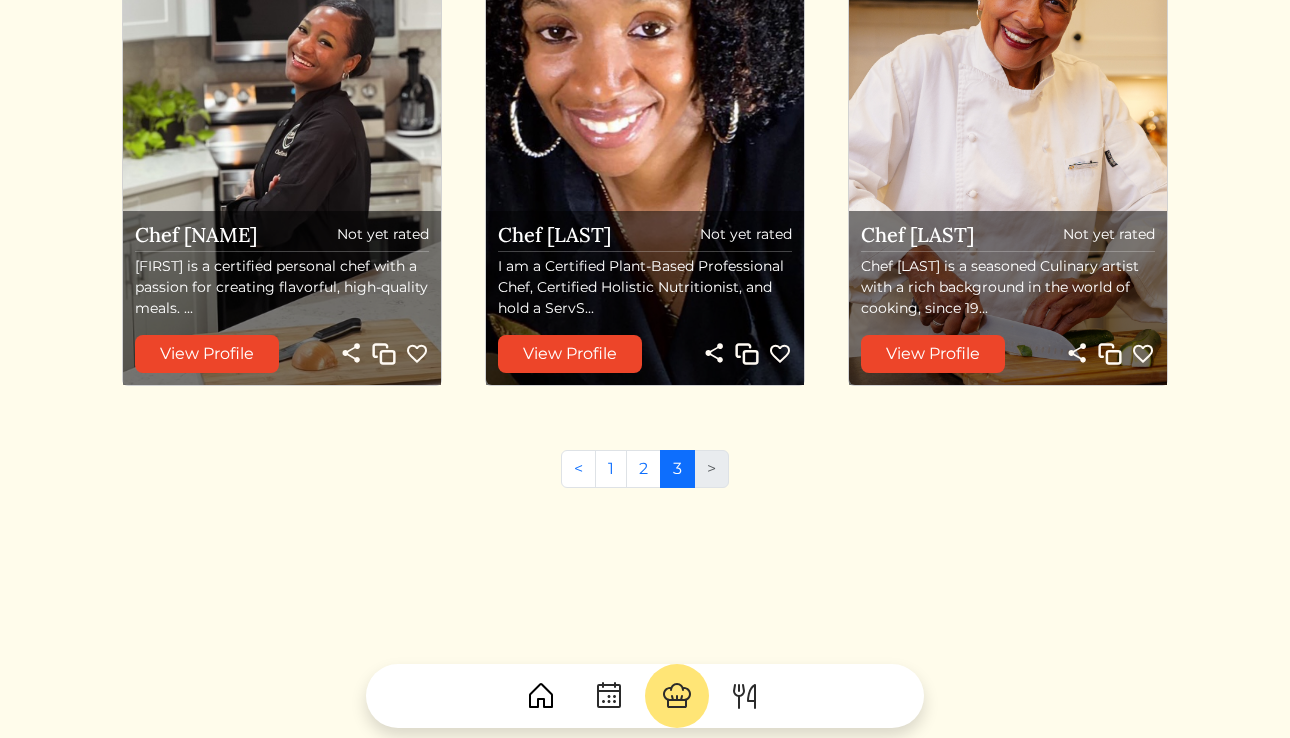 click at bounding box center (541, 696) 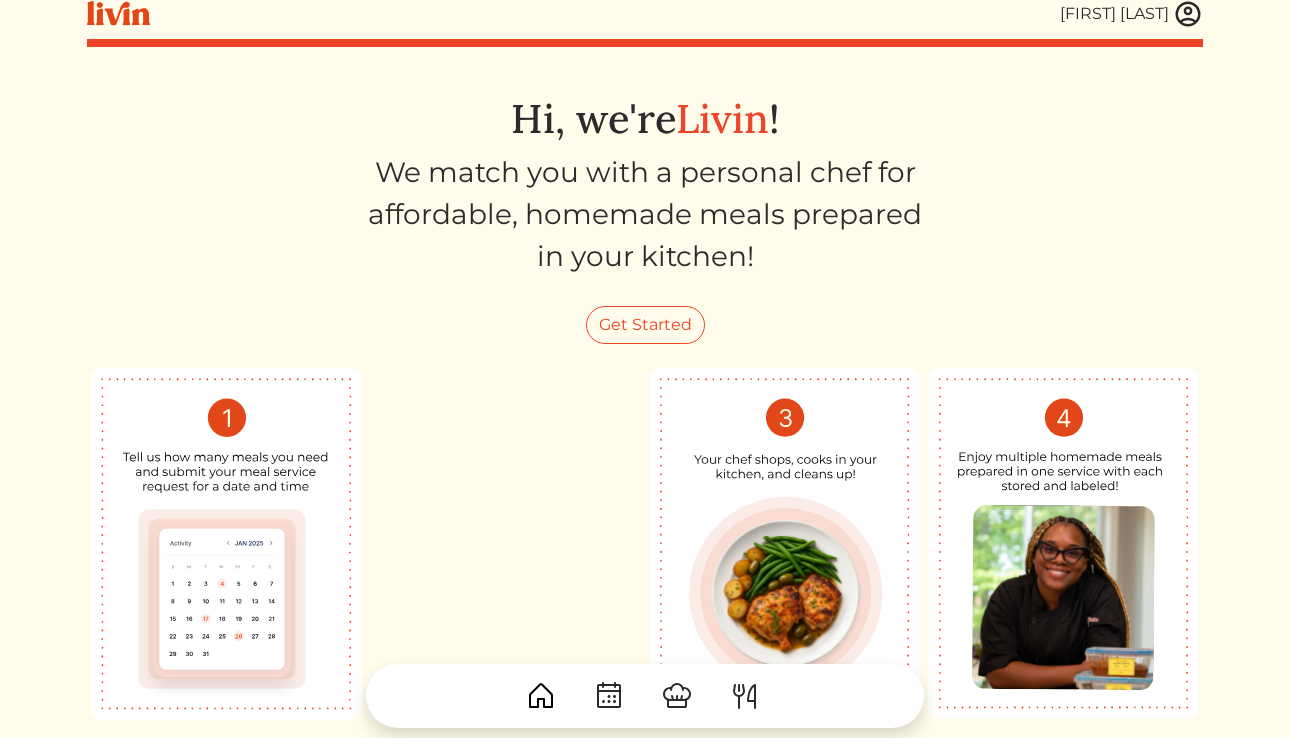 scroll, scrollTop: 0, scrollLeft: 0, axis: both 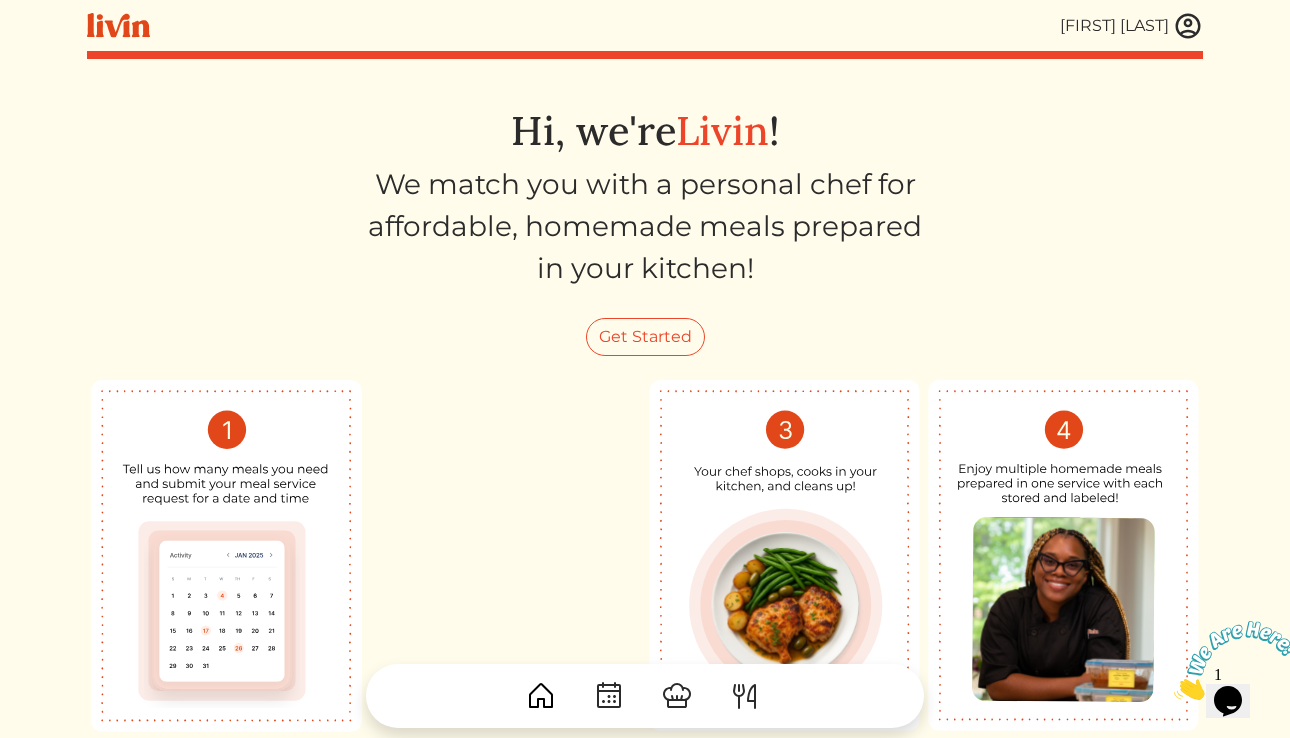 click at bounding box center [1188, 26] 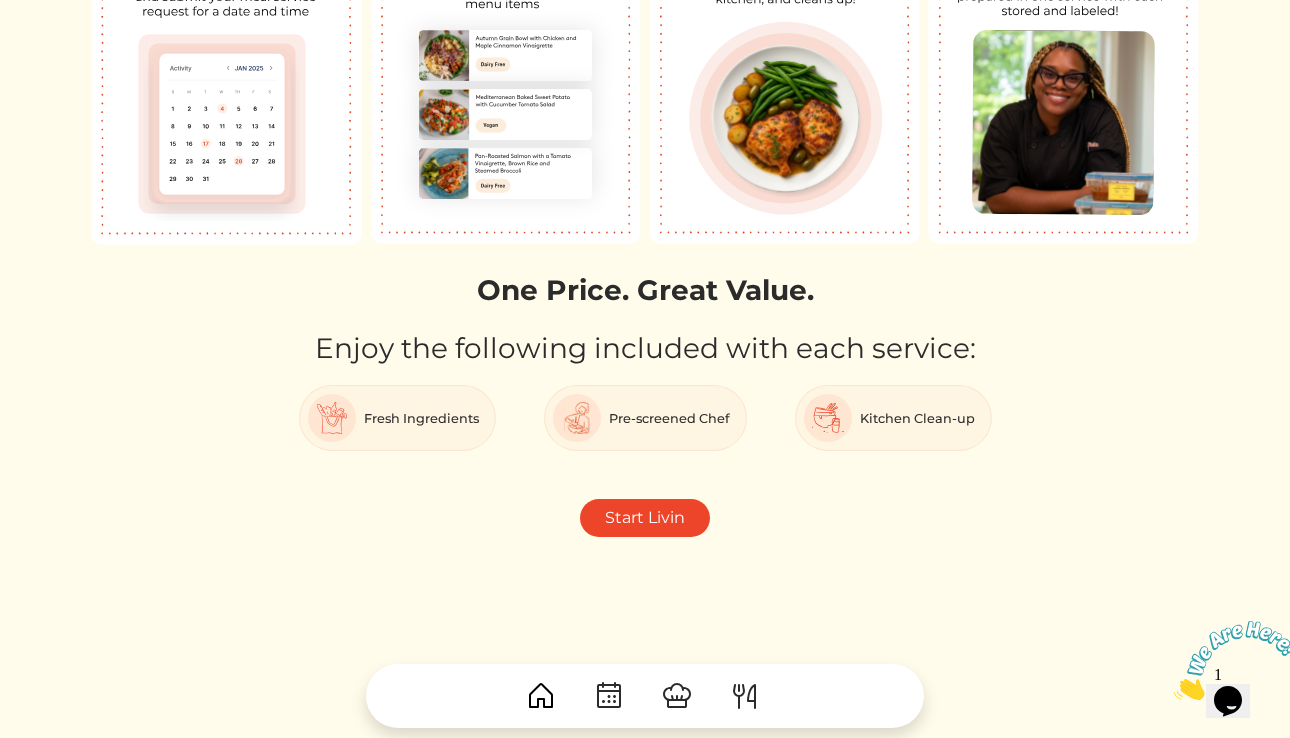 scroll, scrollTop: 488, scrollLeft: 0, axis: vertical 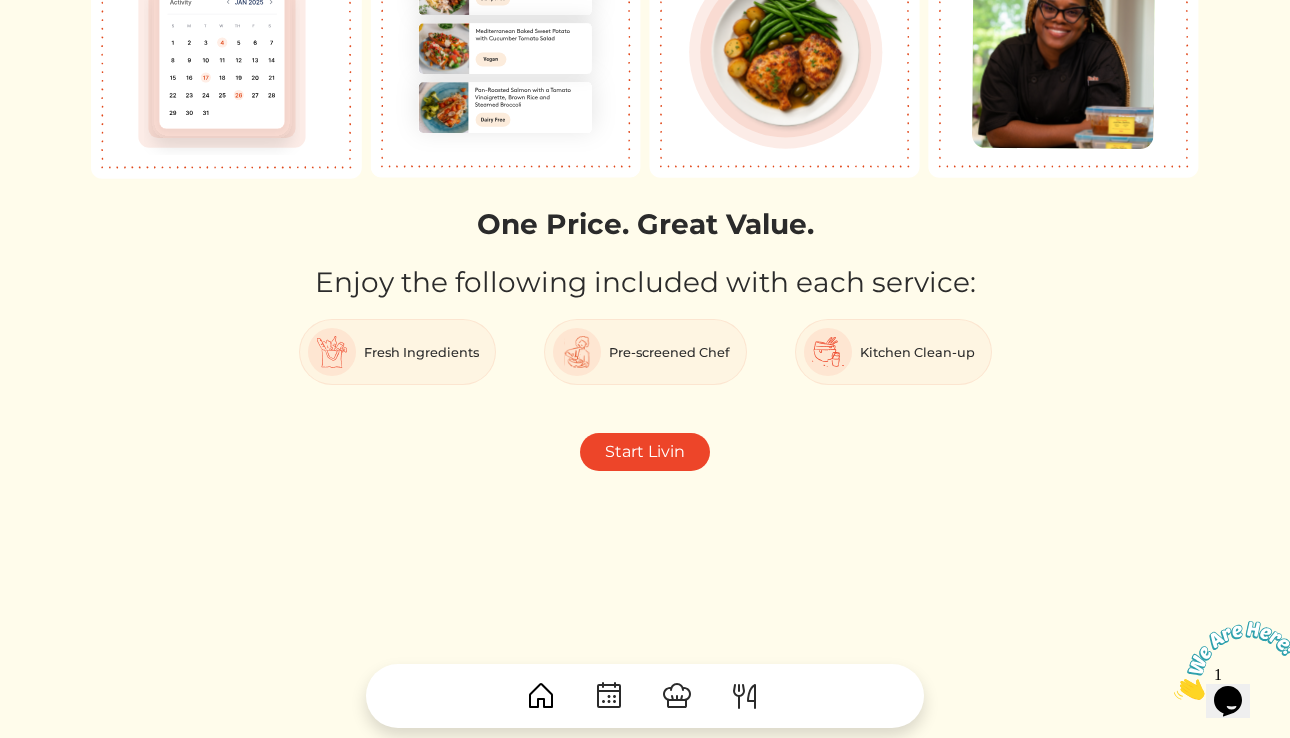 click at bounding box center (677, 696) 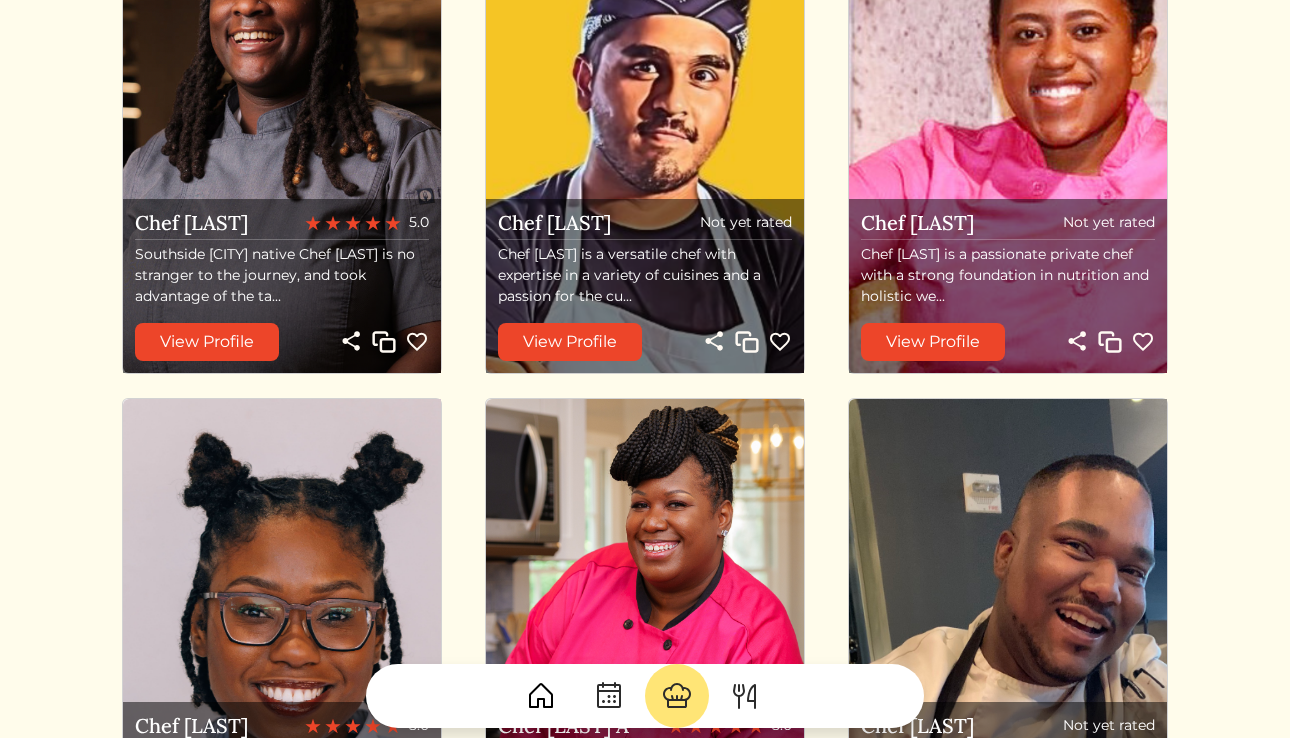 scroll, scrollTop: 277, scrollLeft: 0, axis: vertical 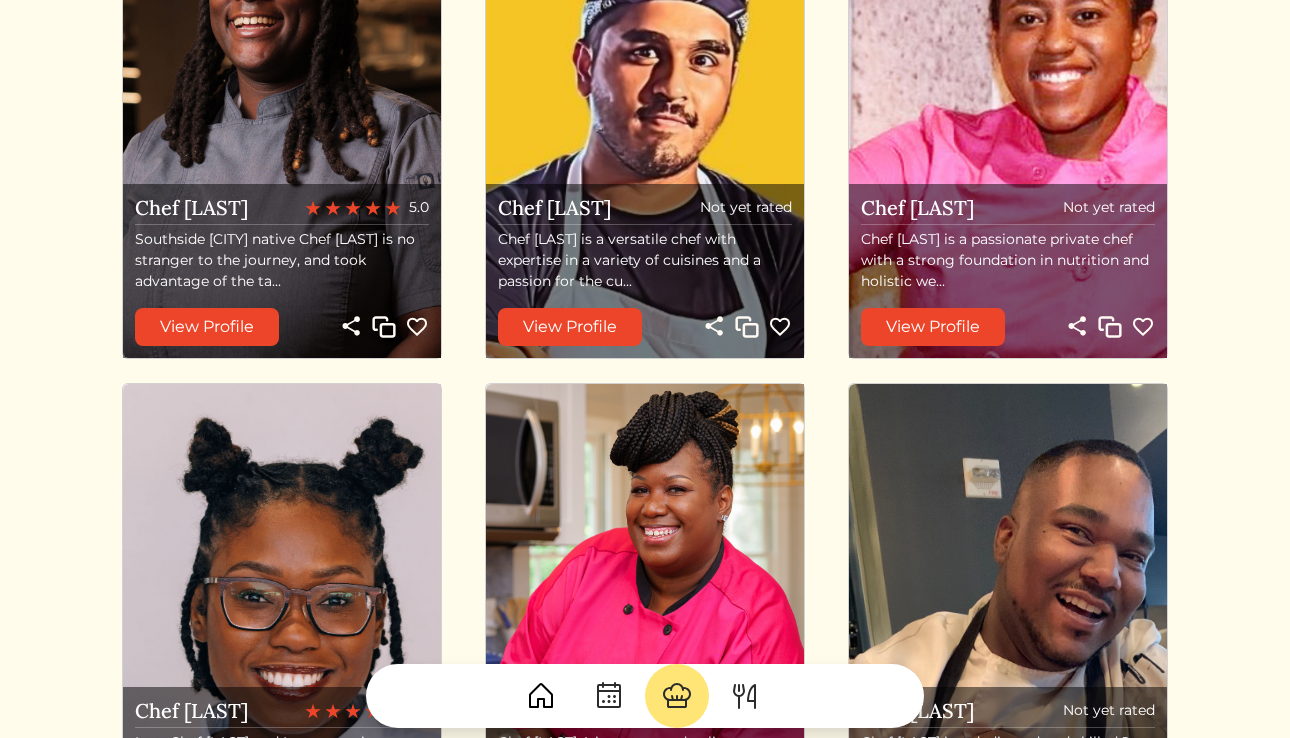 click at bounding box center [282, 119] 